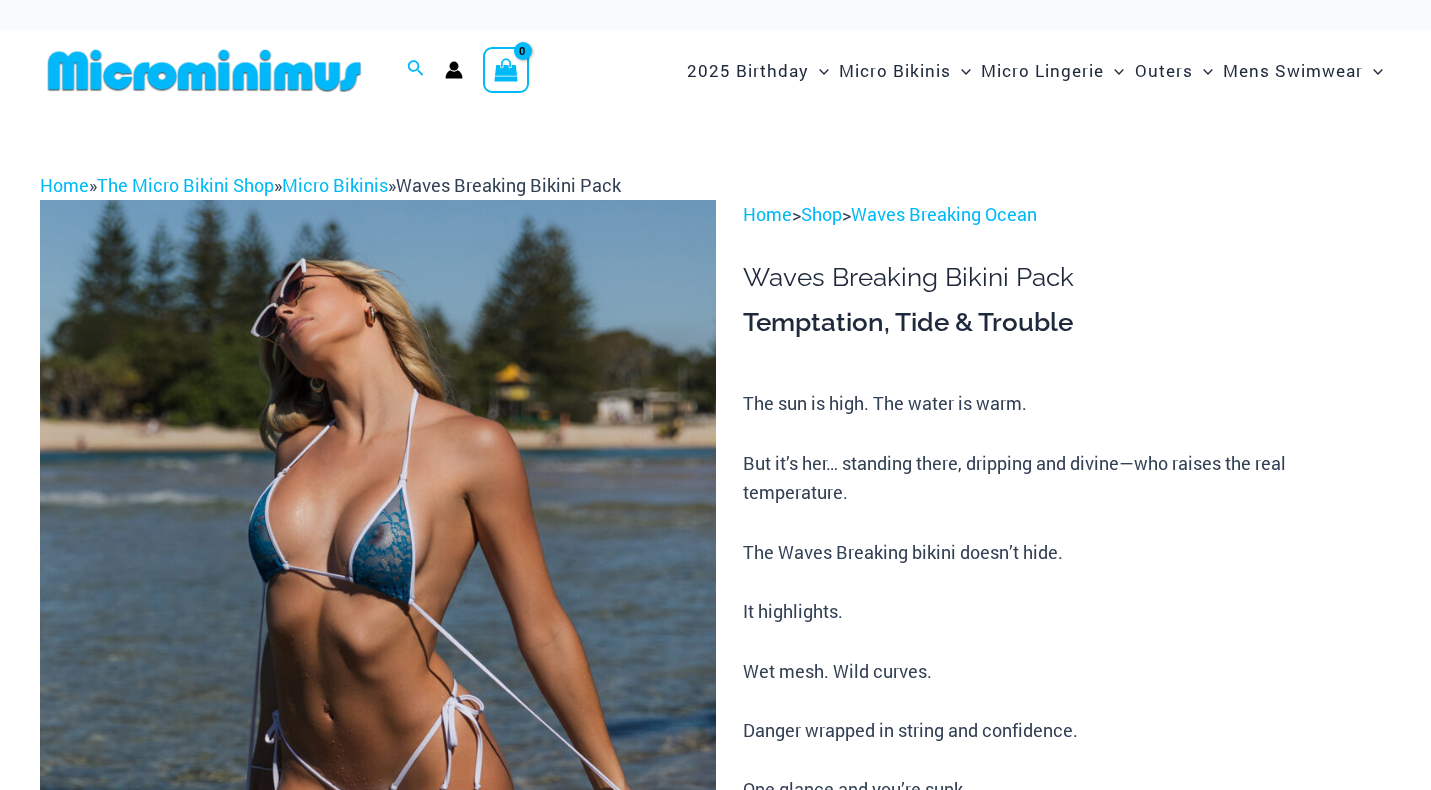 scroll, scrollTop: 0, scrollLeft: 0, axis: both 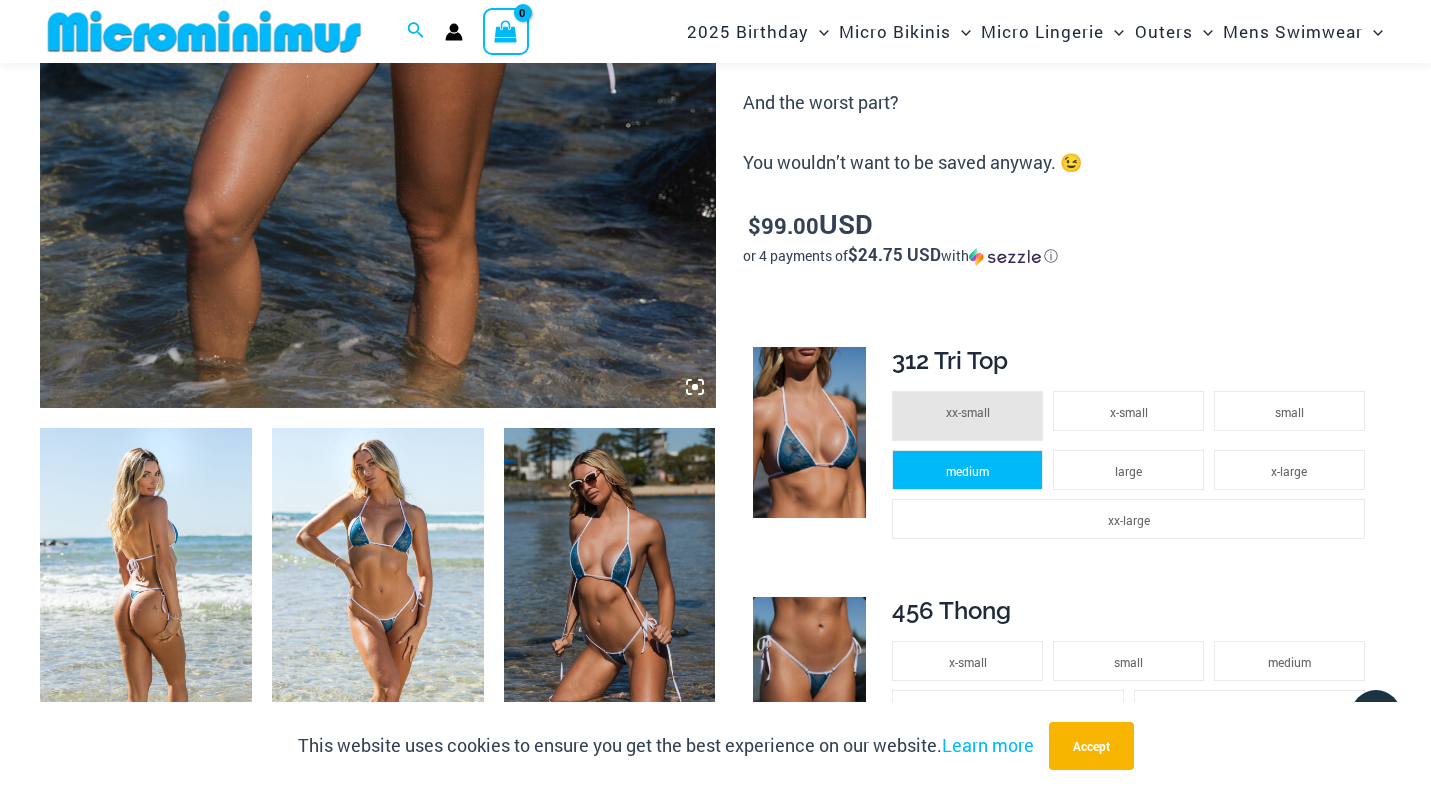 click on "medium" 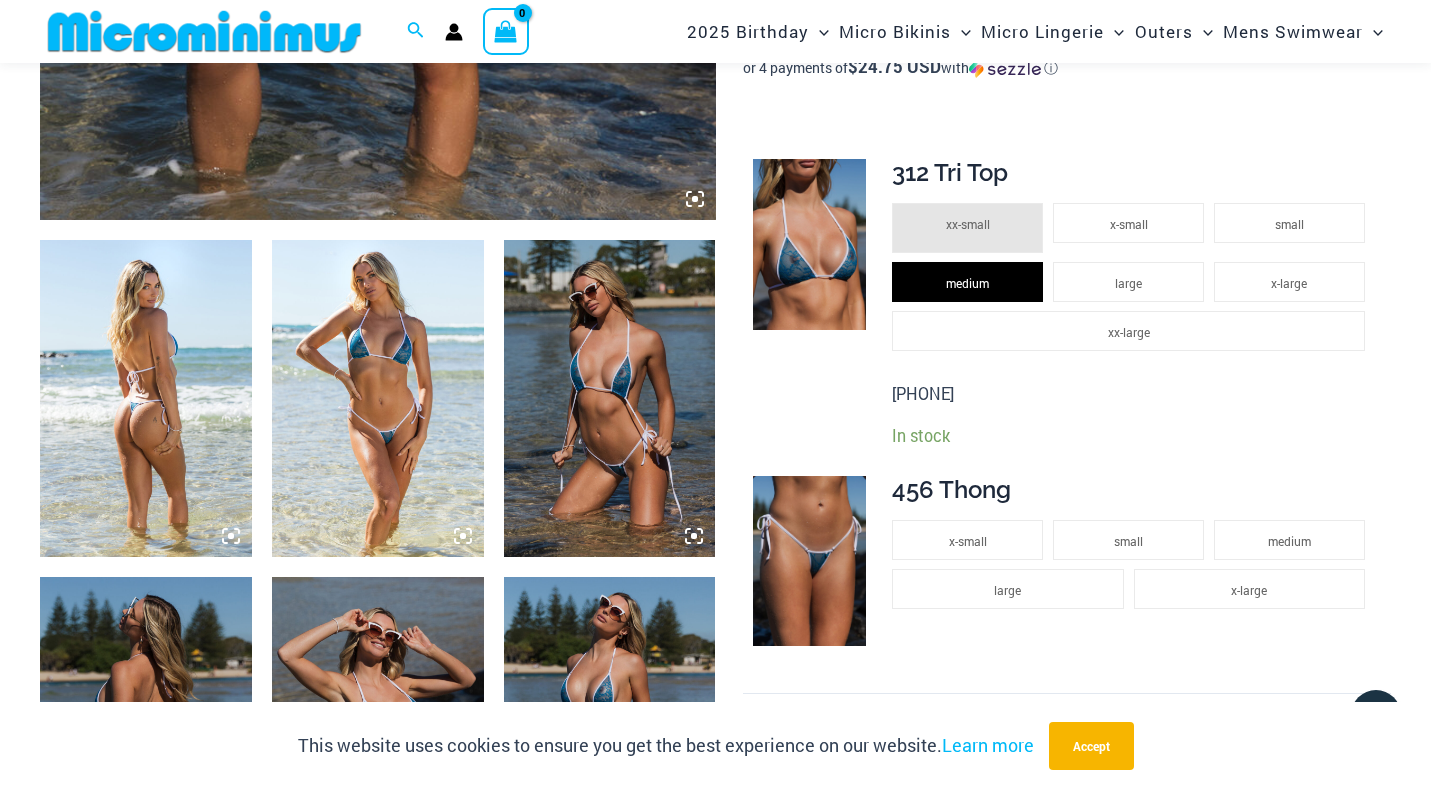 scroll, scrollTop: 1012, scrollLeft: 0, axis: vertical 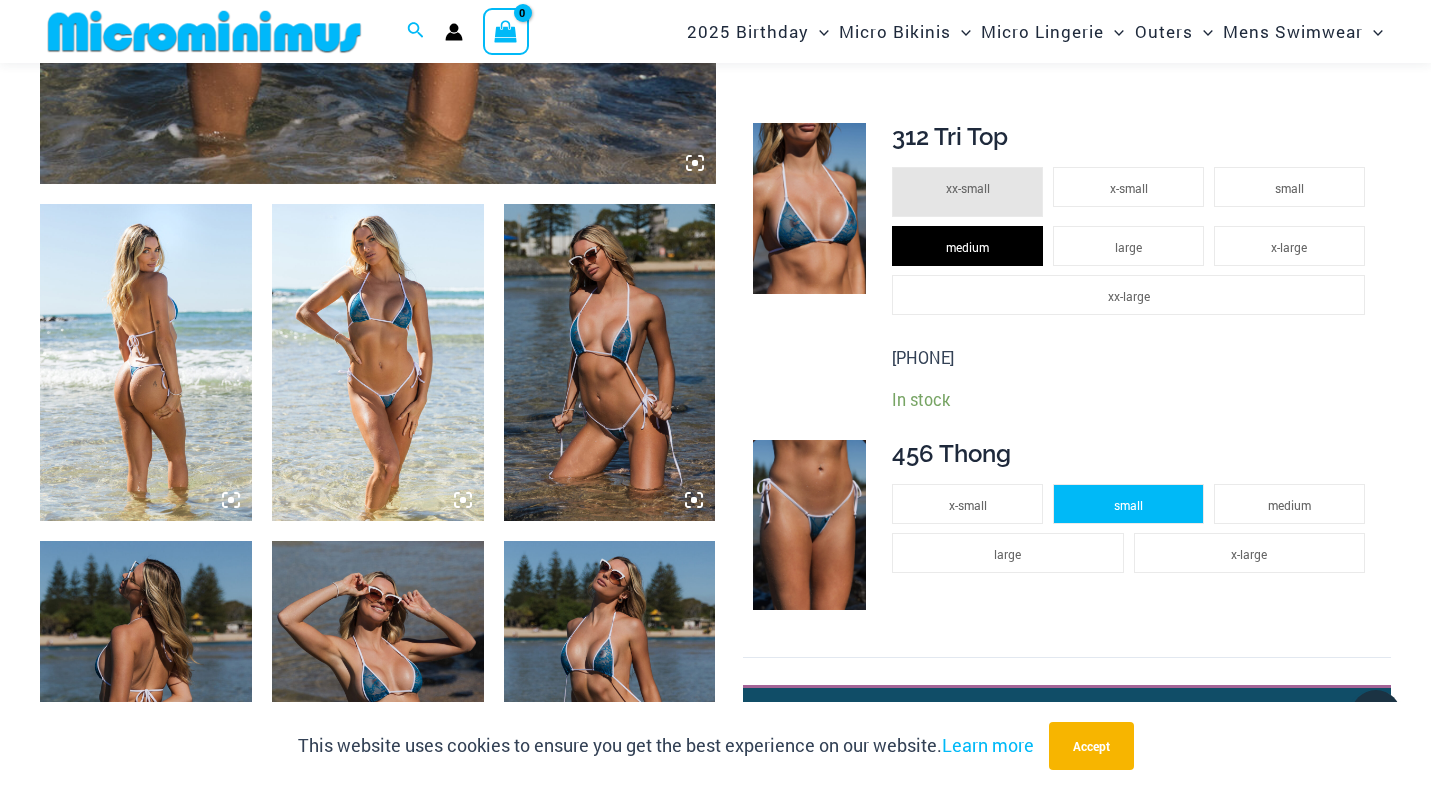 click on "small" 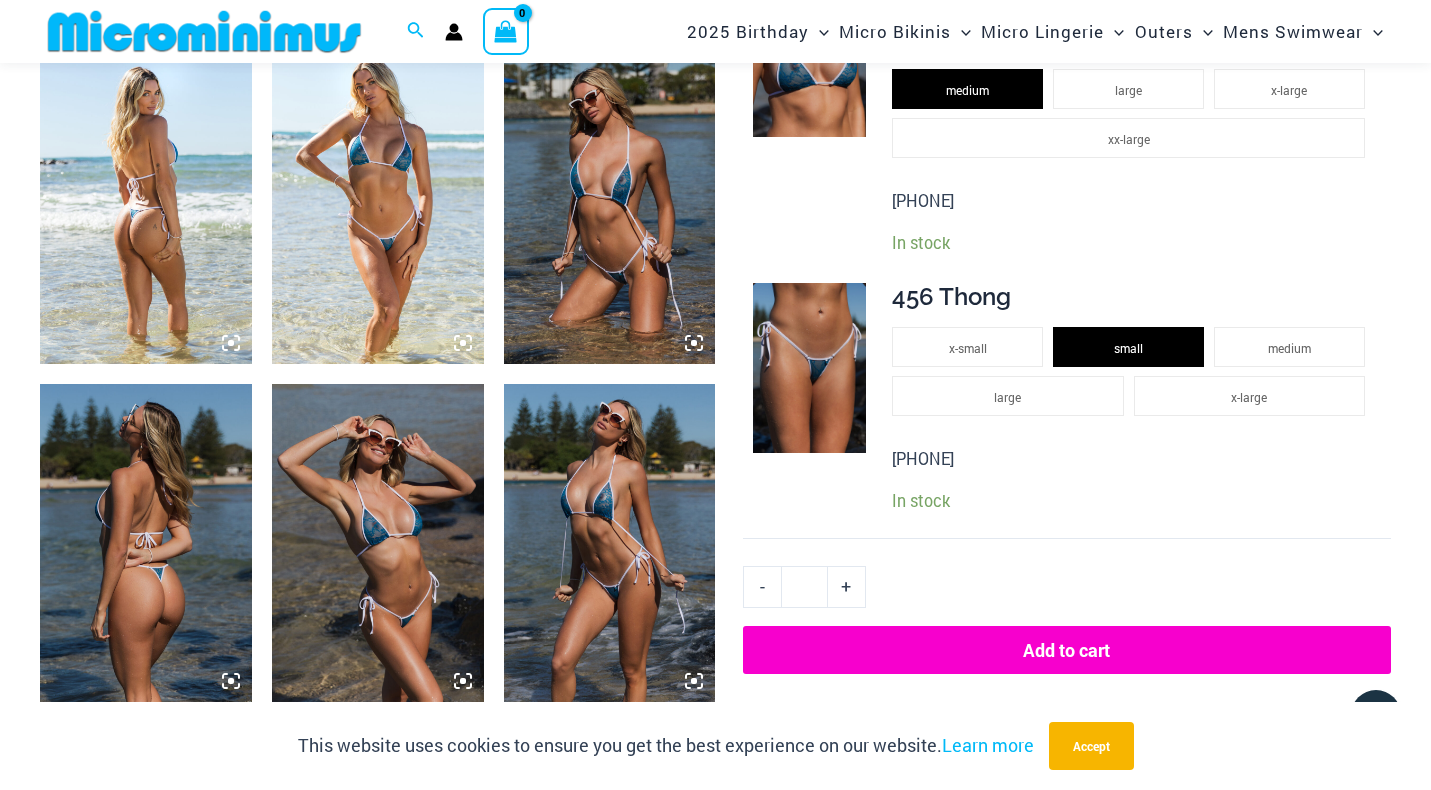 scroll, scrollTop: 1189, scrollLeft: 0, axis: vertical 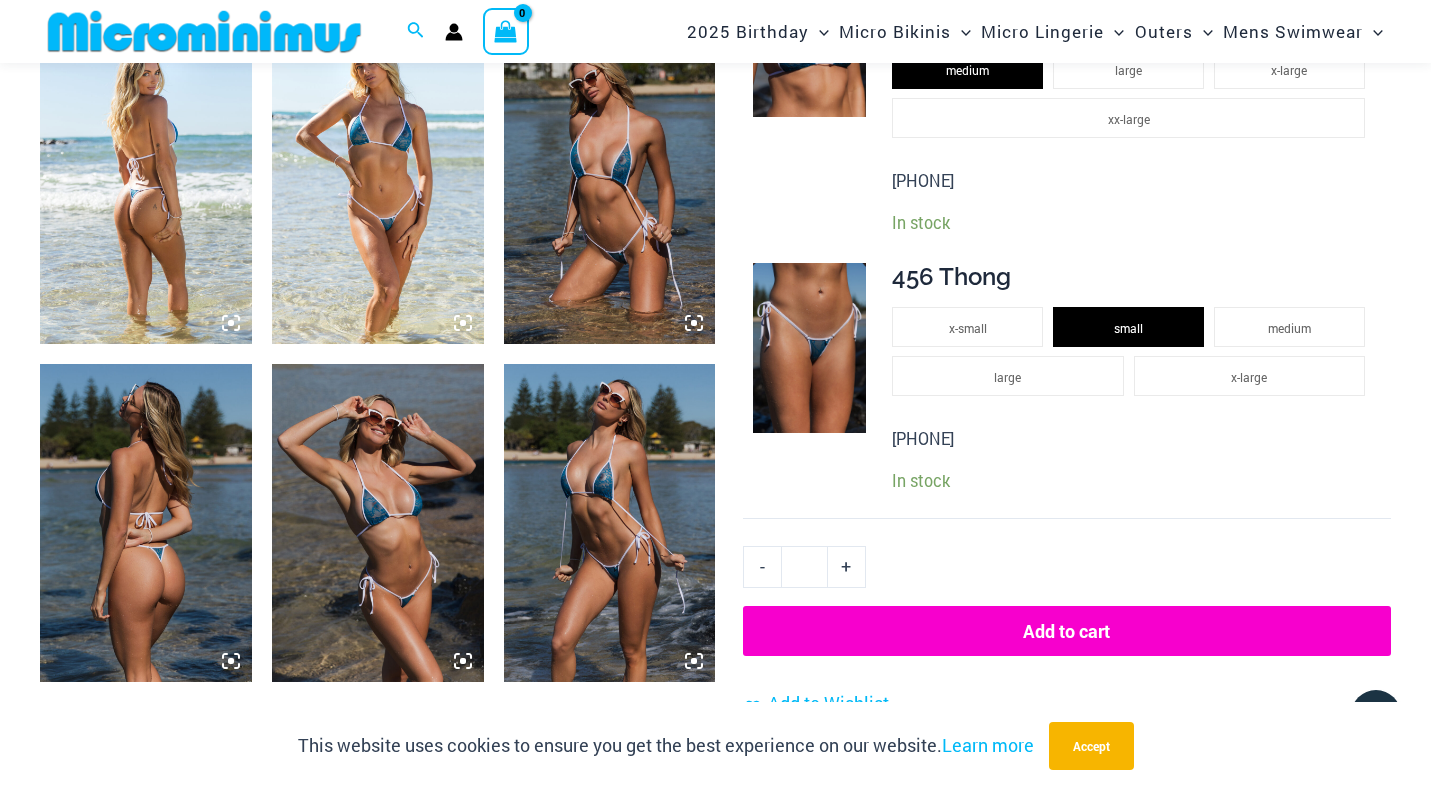 click on "Add to cart" at bounding box center (1067, 631) 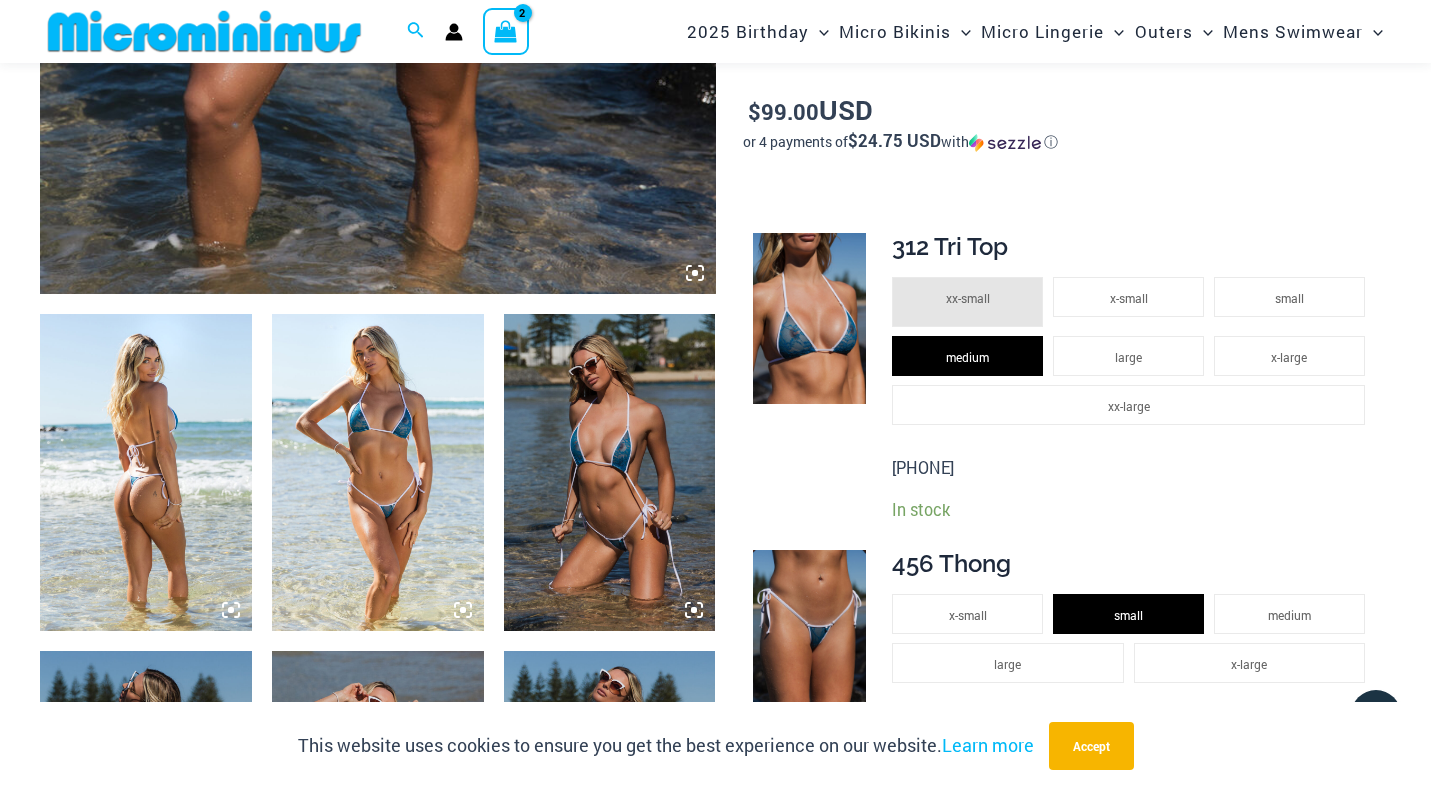 scroll, scrollTop: 937, scrollLeft: 0, axis: vertical 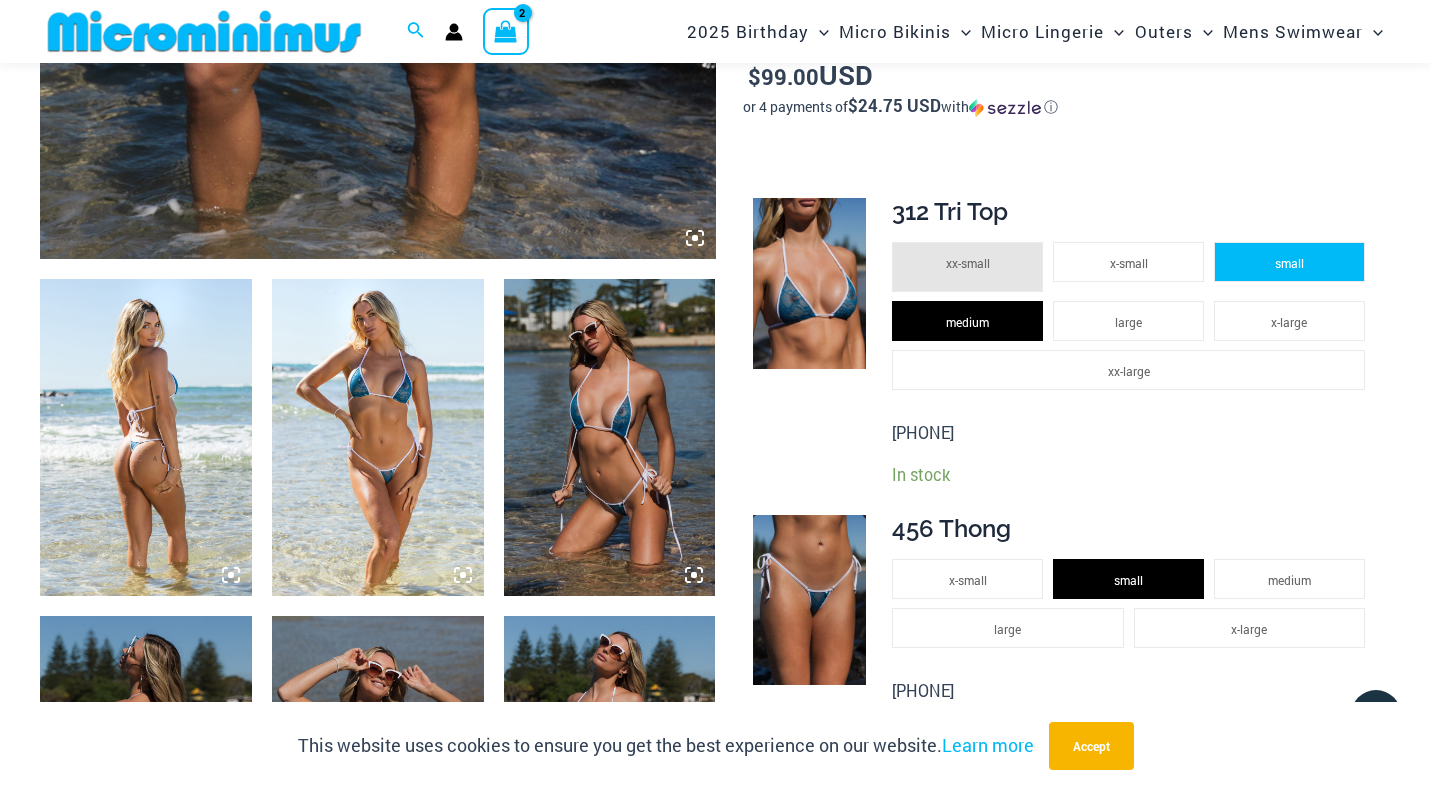 click on "small" 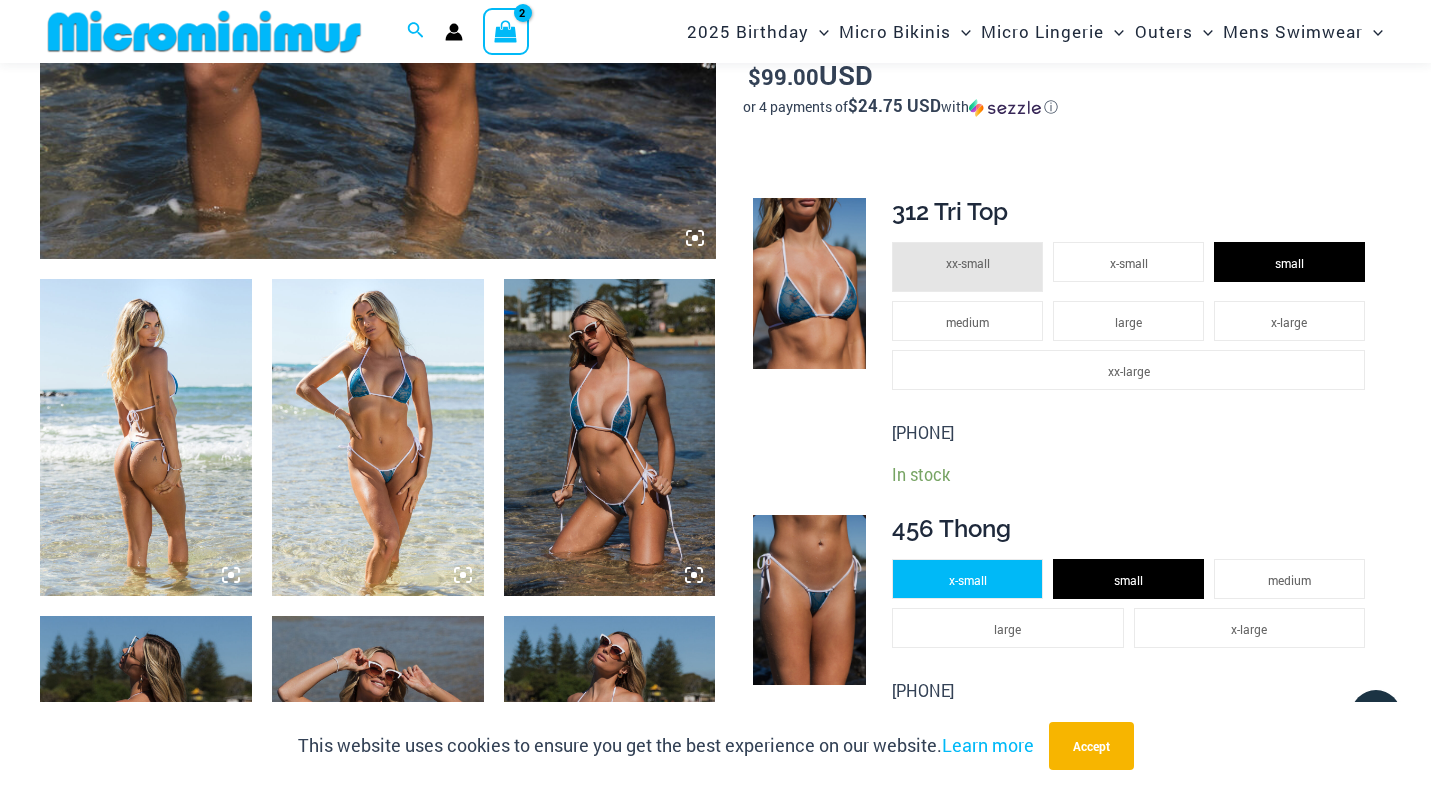 click on "x-small" 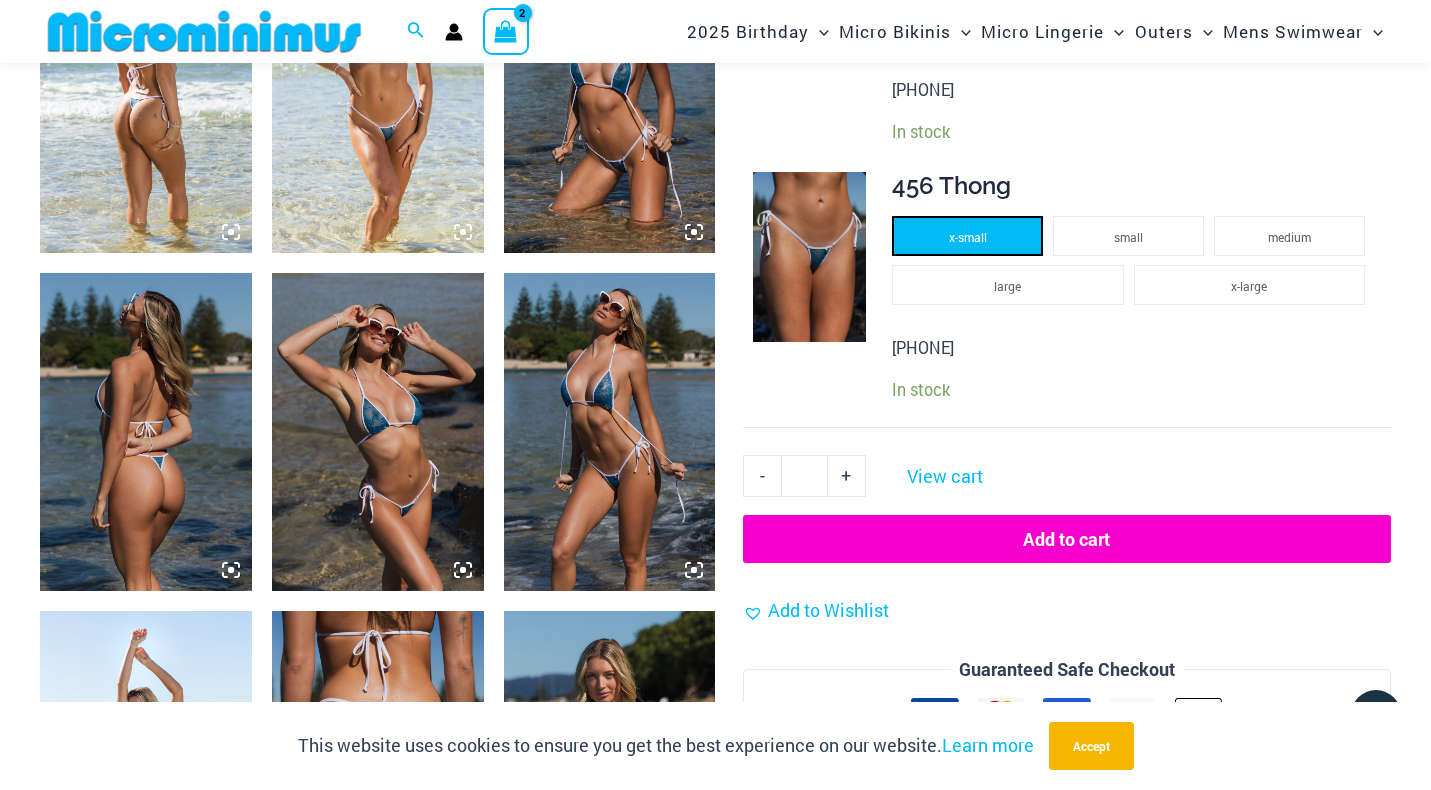 scroll, scrollTop: 1286, scrollLeft: 0, axis: vertical 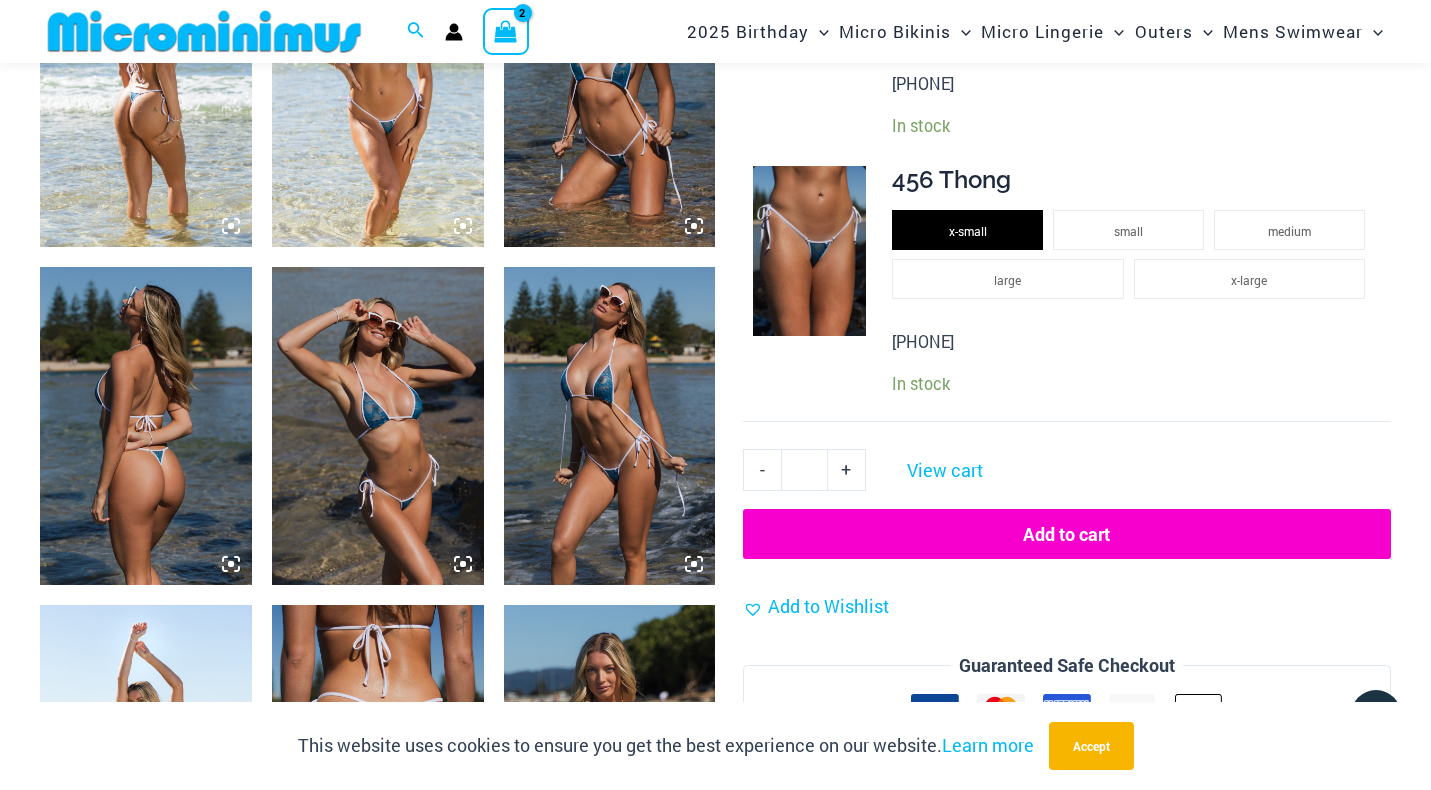 click on "Add to cart" at bounding box center [1067, 534] 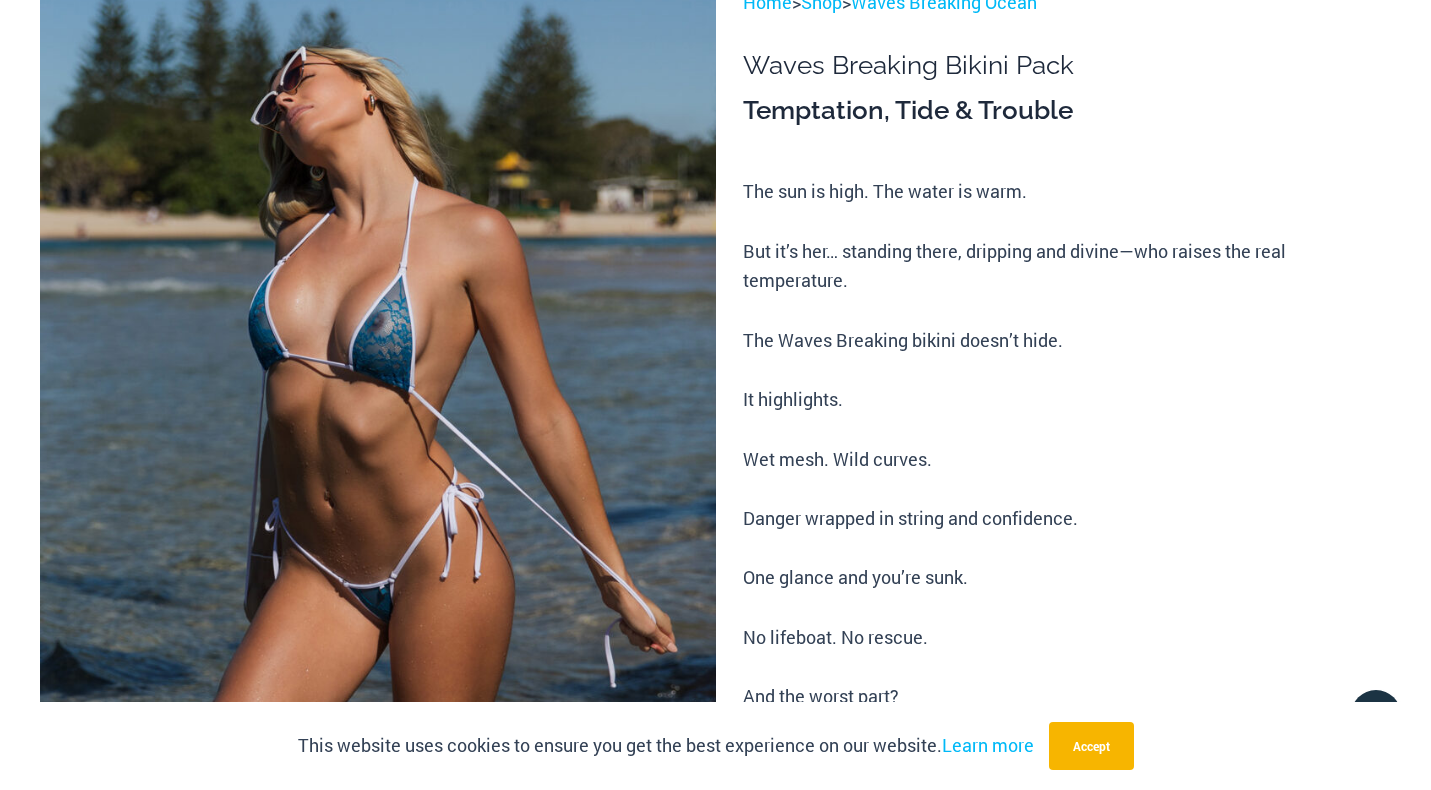 scroll, scrollTop: 0, scrollLeft: 0, axis: both 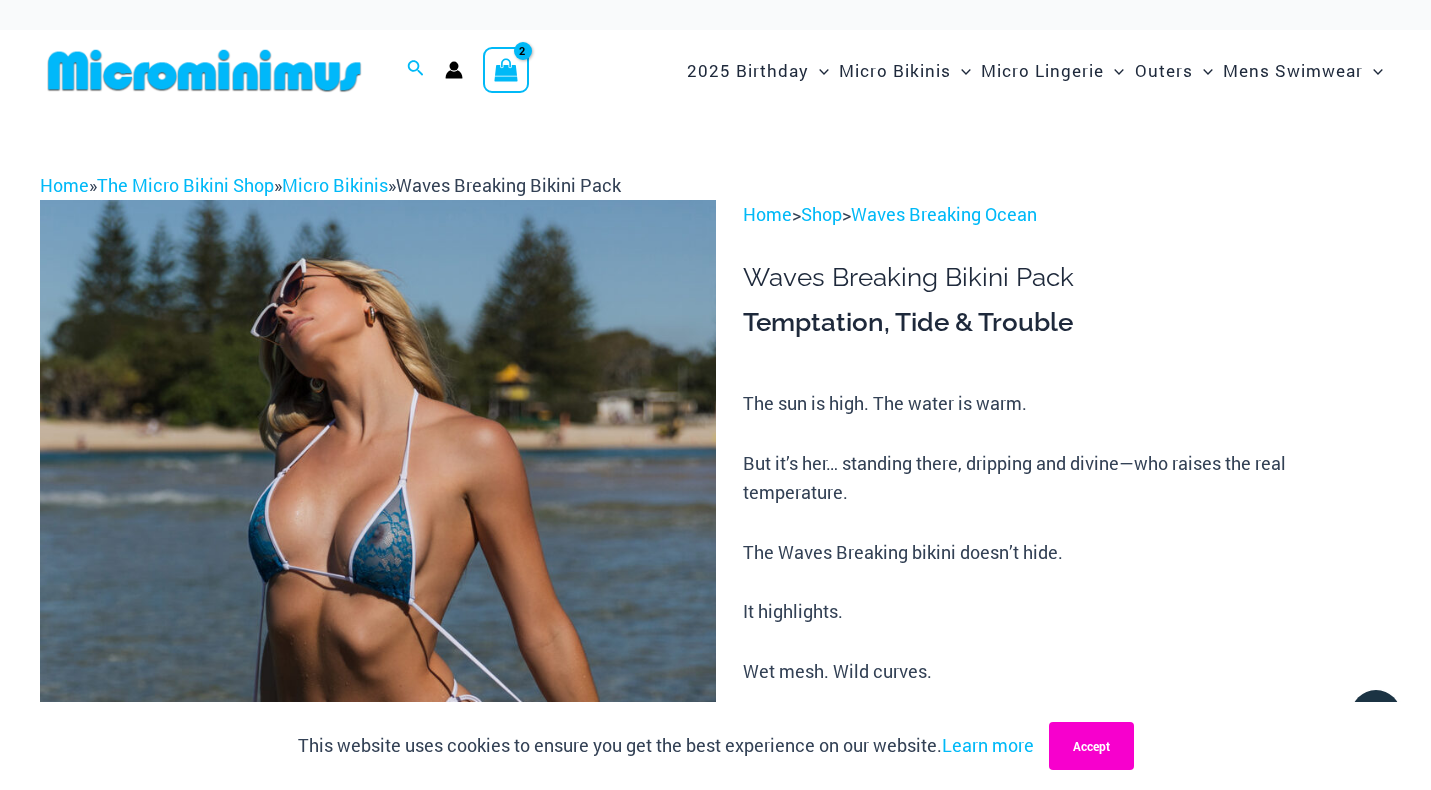 click on "Accept" at bounding box center (1091, 746) 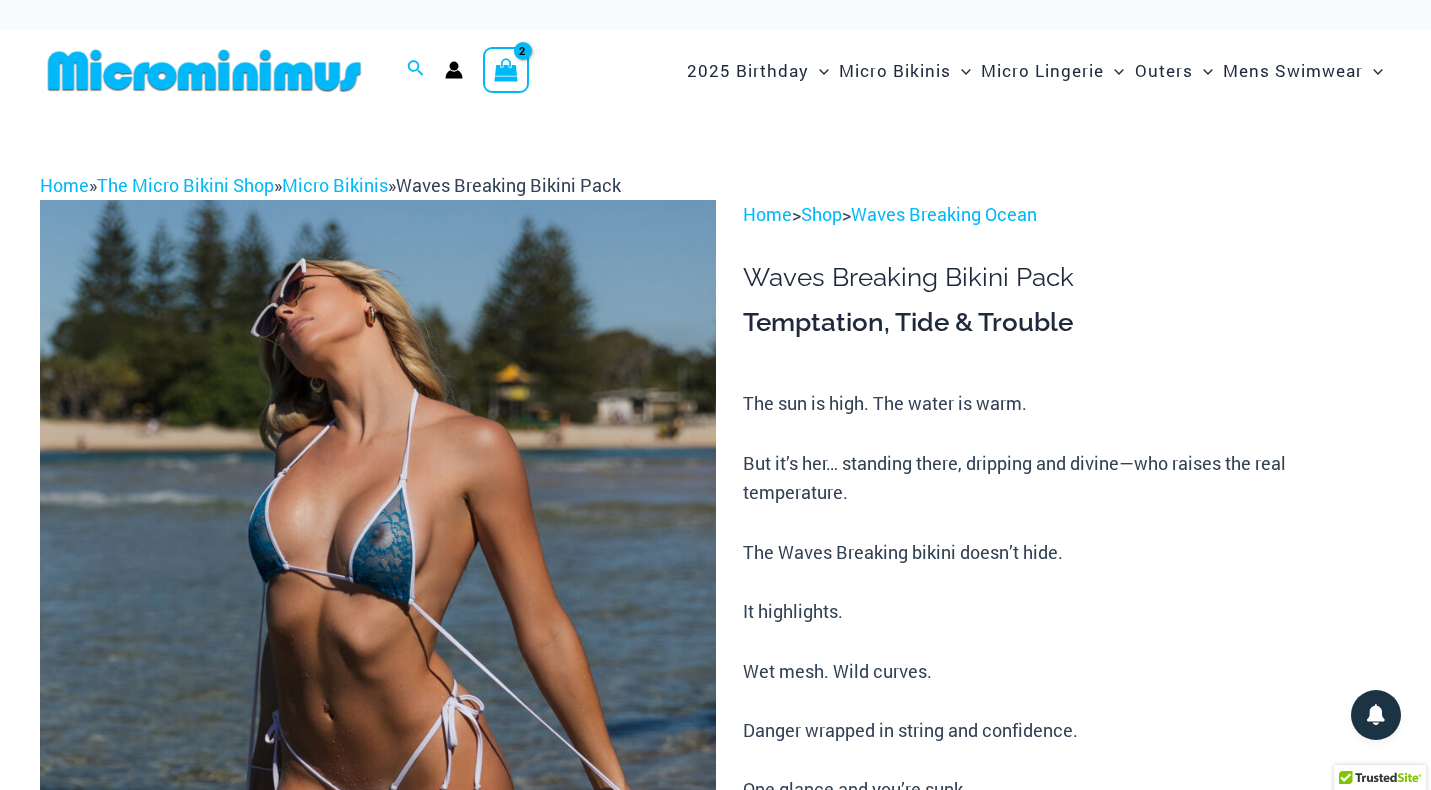 click 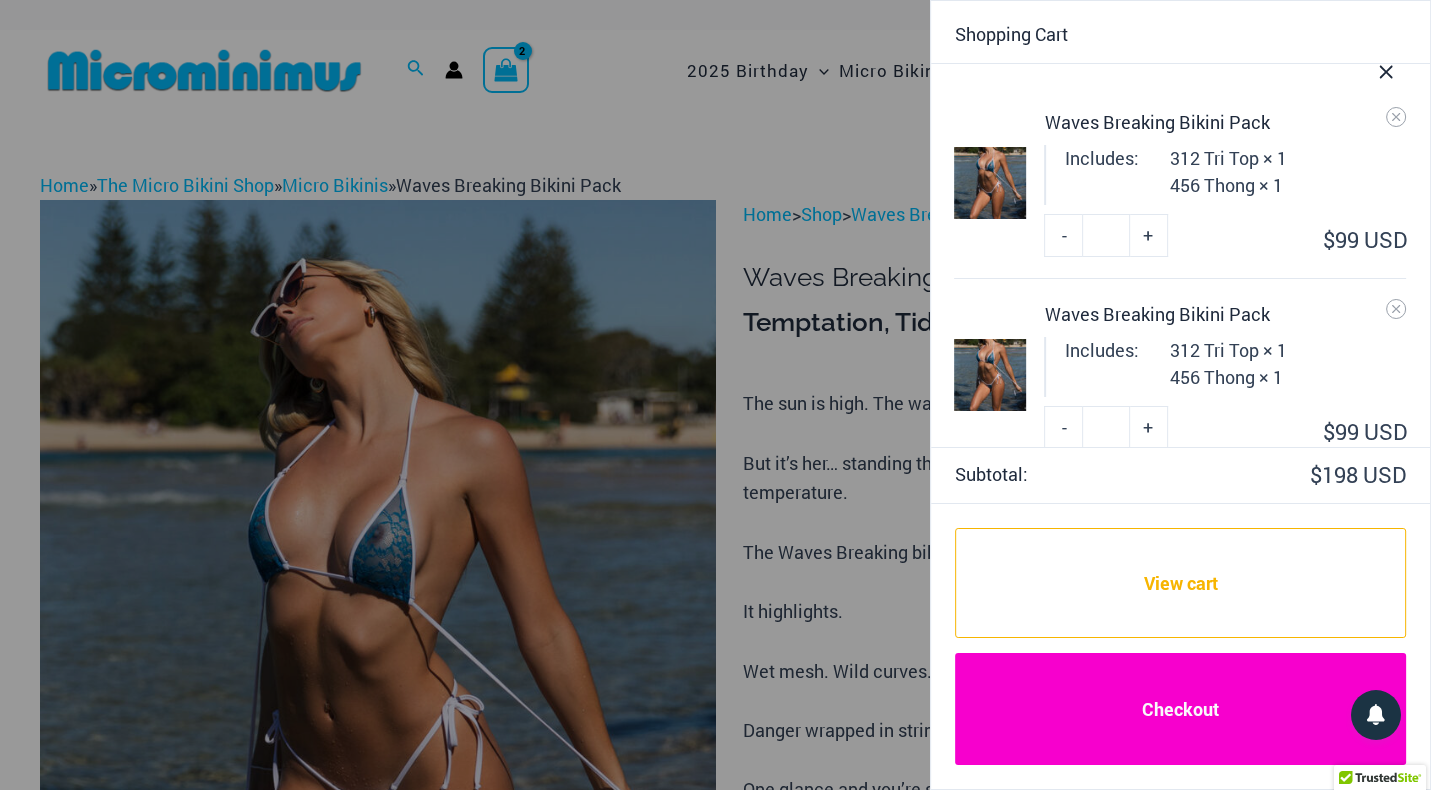 click on "Checkout" at bounding box center (1180, 709) 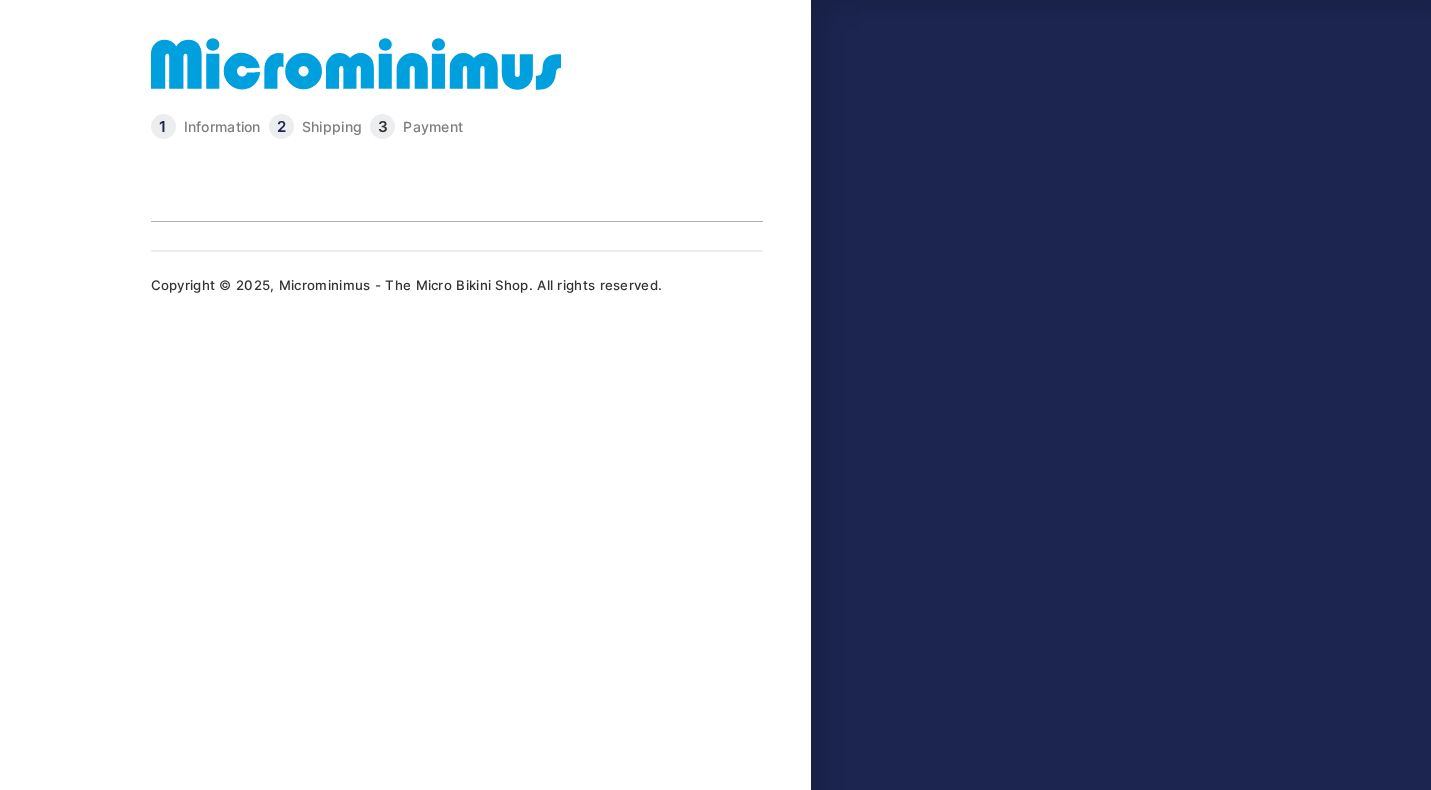 scroll, scrollTop: 0, scrollLeft: 0, axis: both 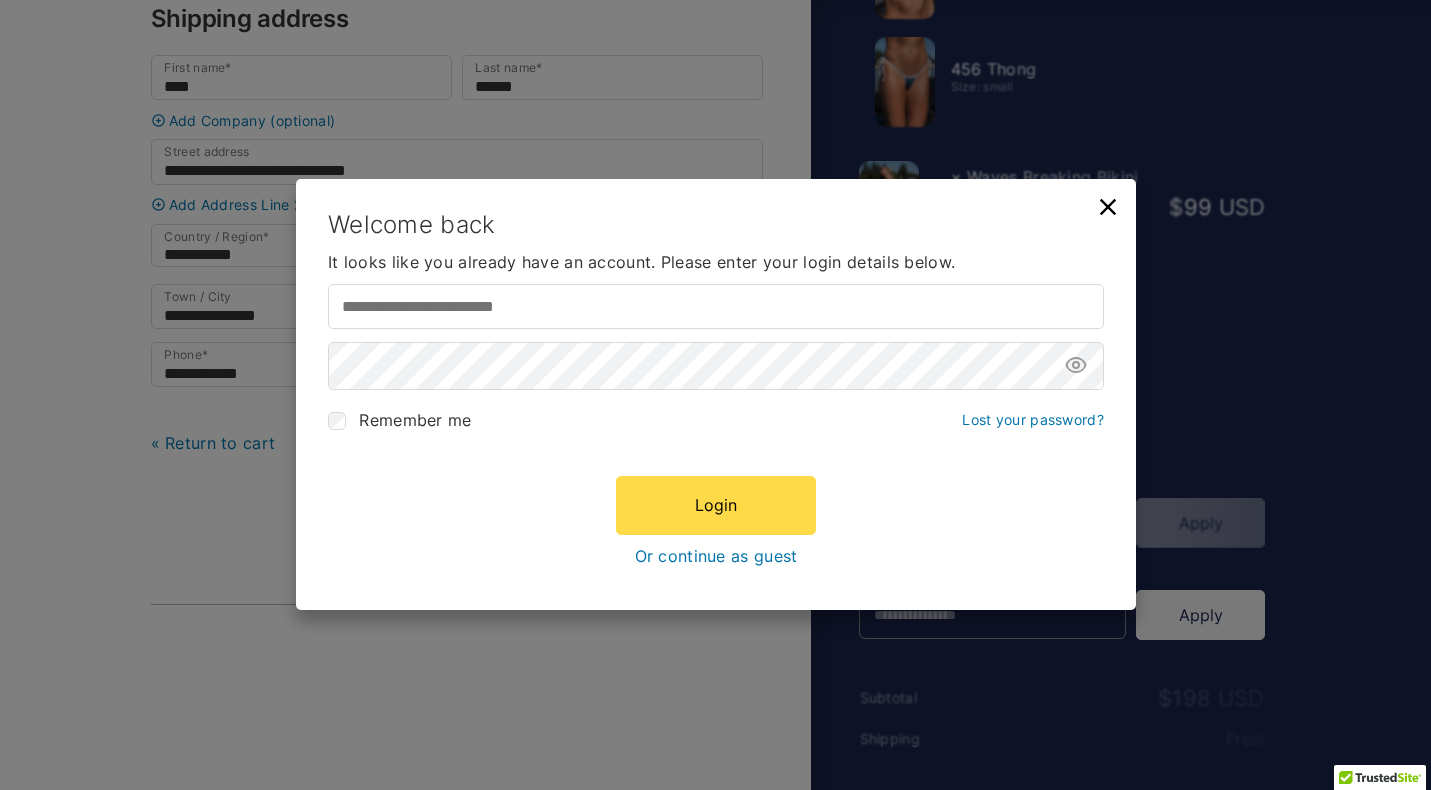 type on "**********" 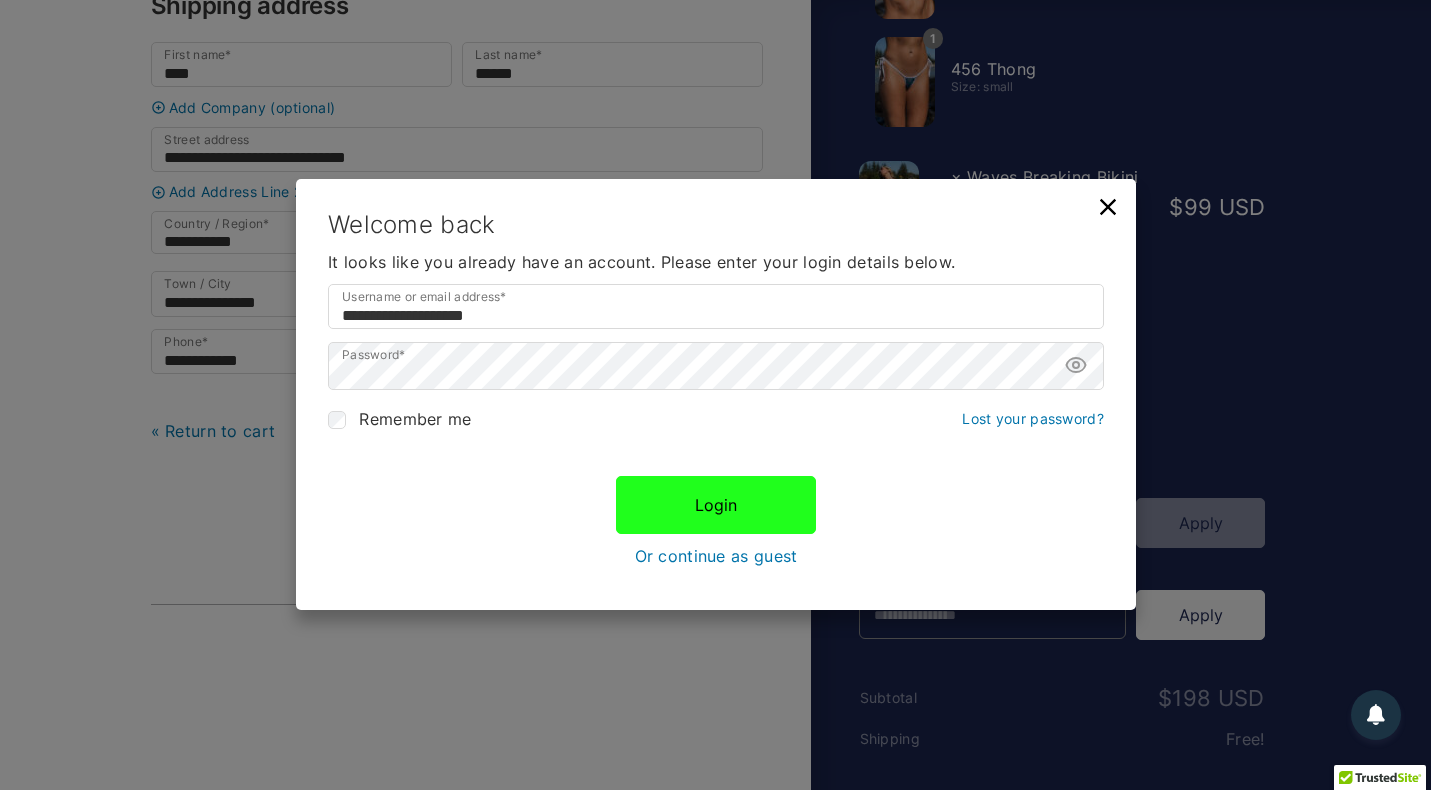 click on "Login" at bounding box center [716, 505] 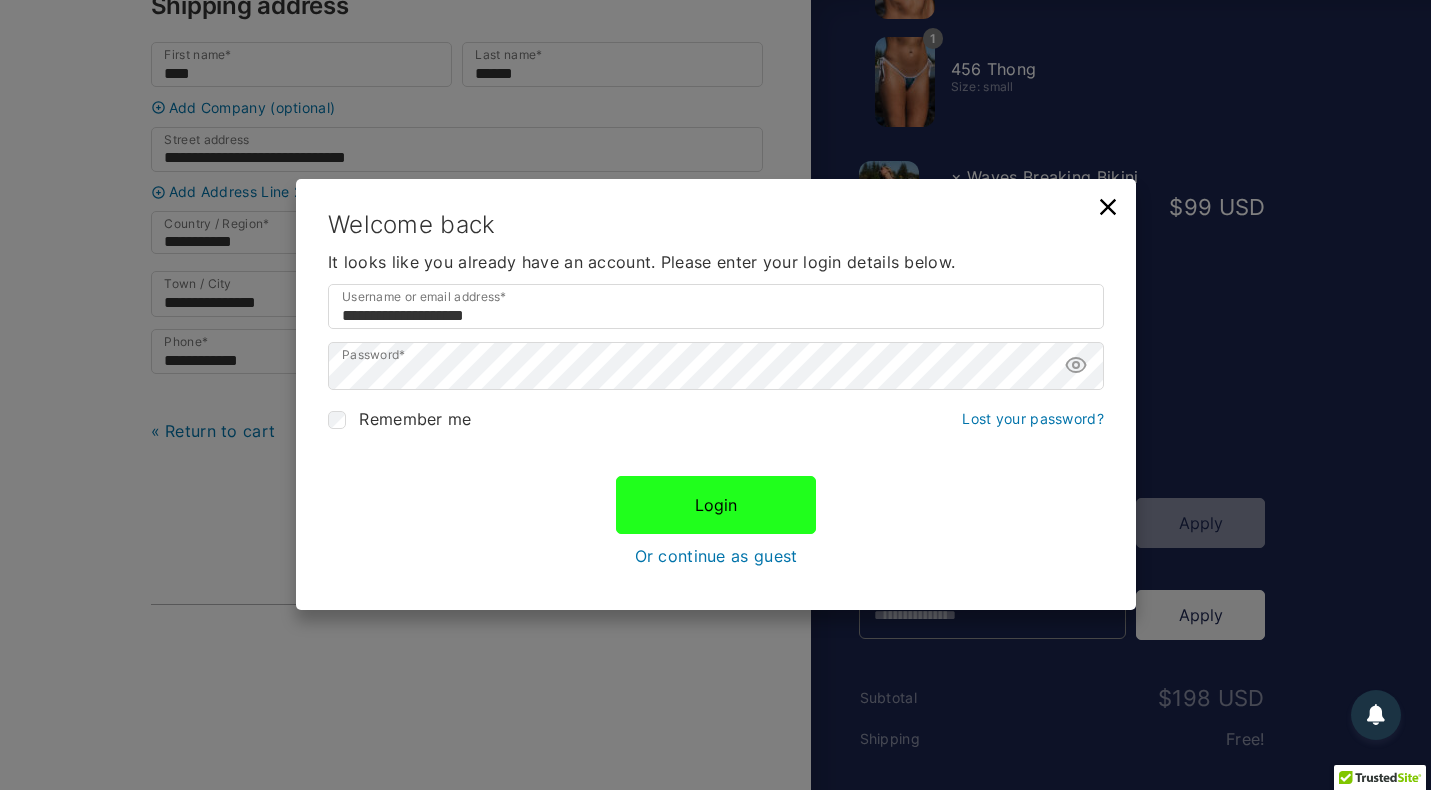 click on "Login" at bounding box center (716, 505) 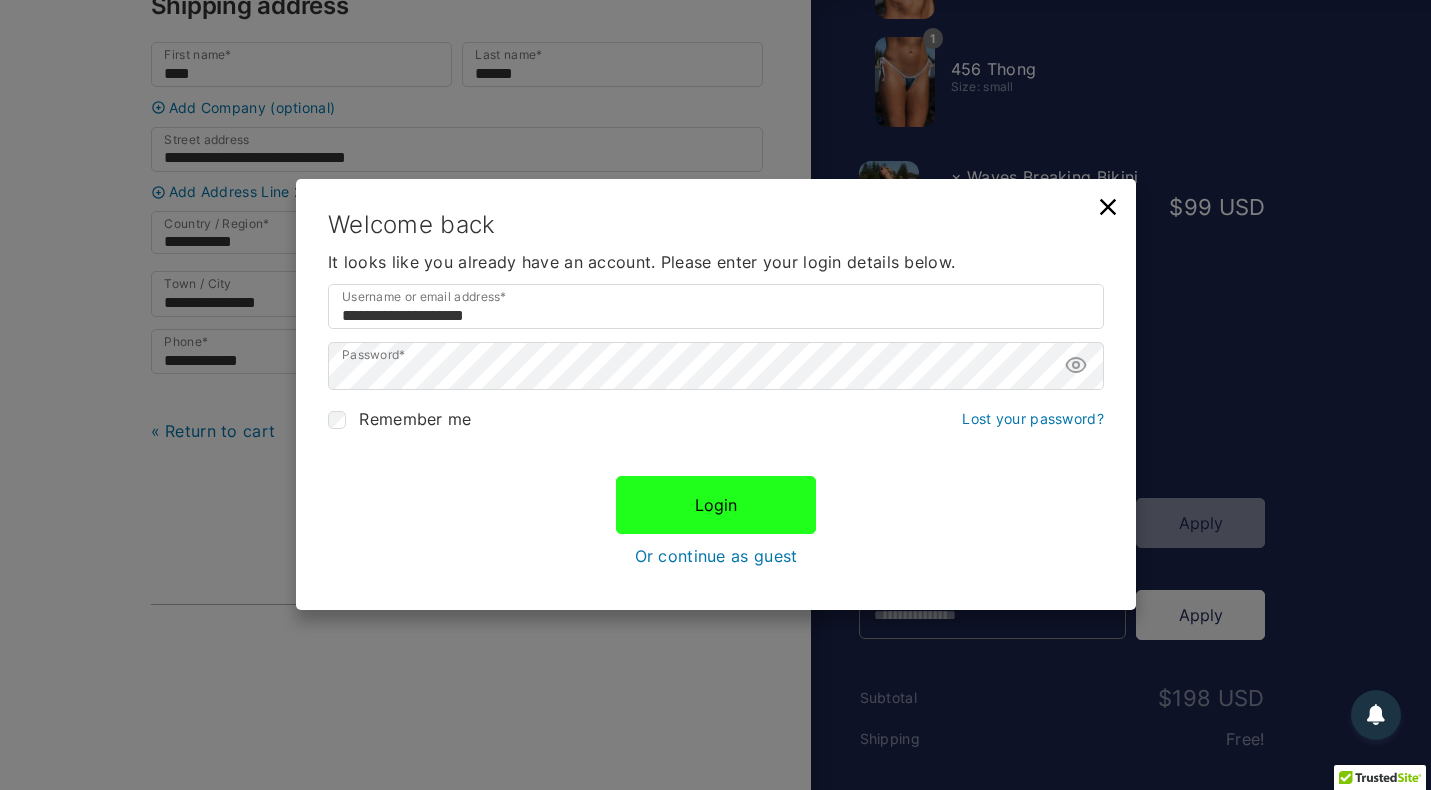 click on "Login" at bounding box center (716, 505) 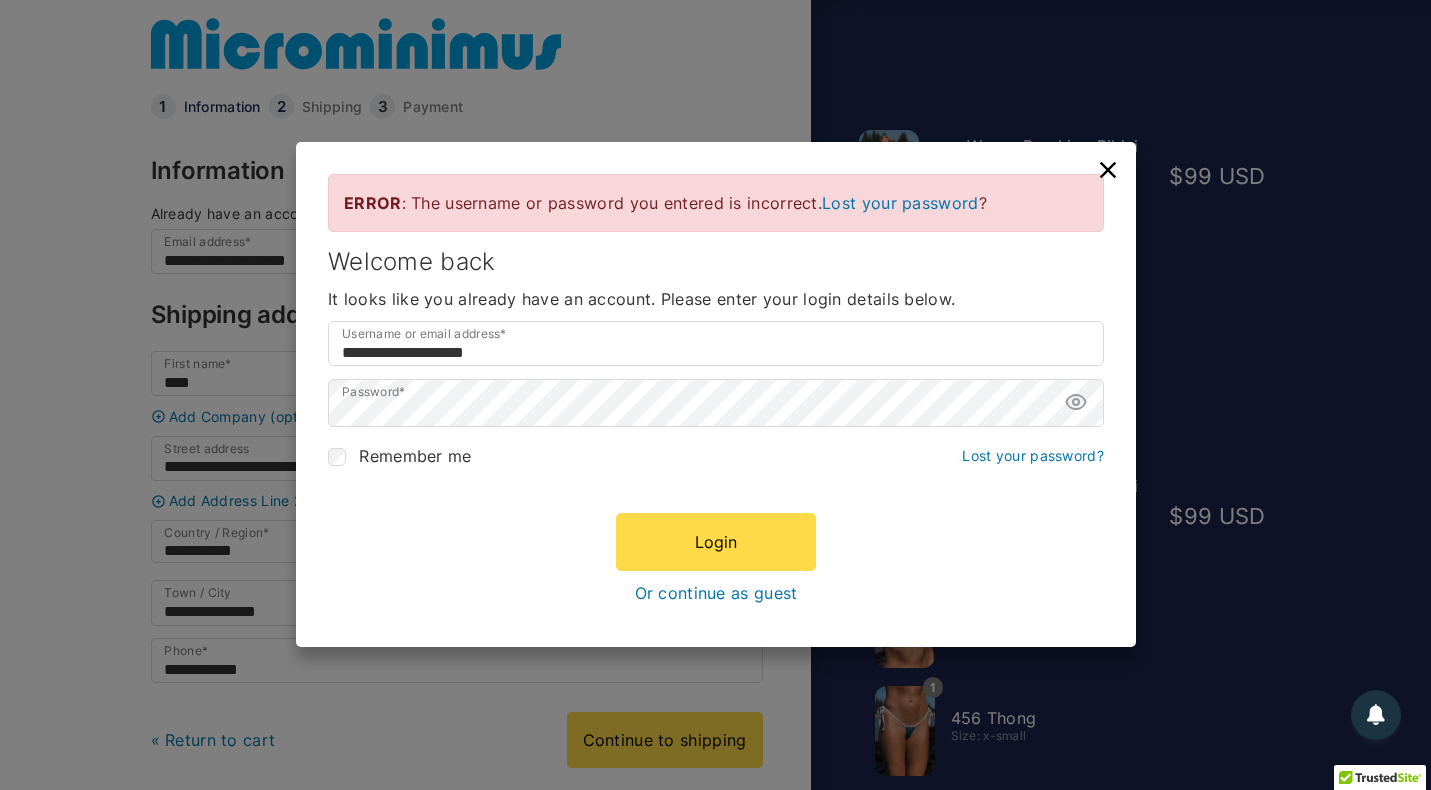 scroll, scrollTop: 14, scrollLeft: 0, axis: vertical 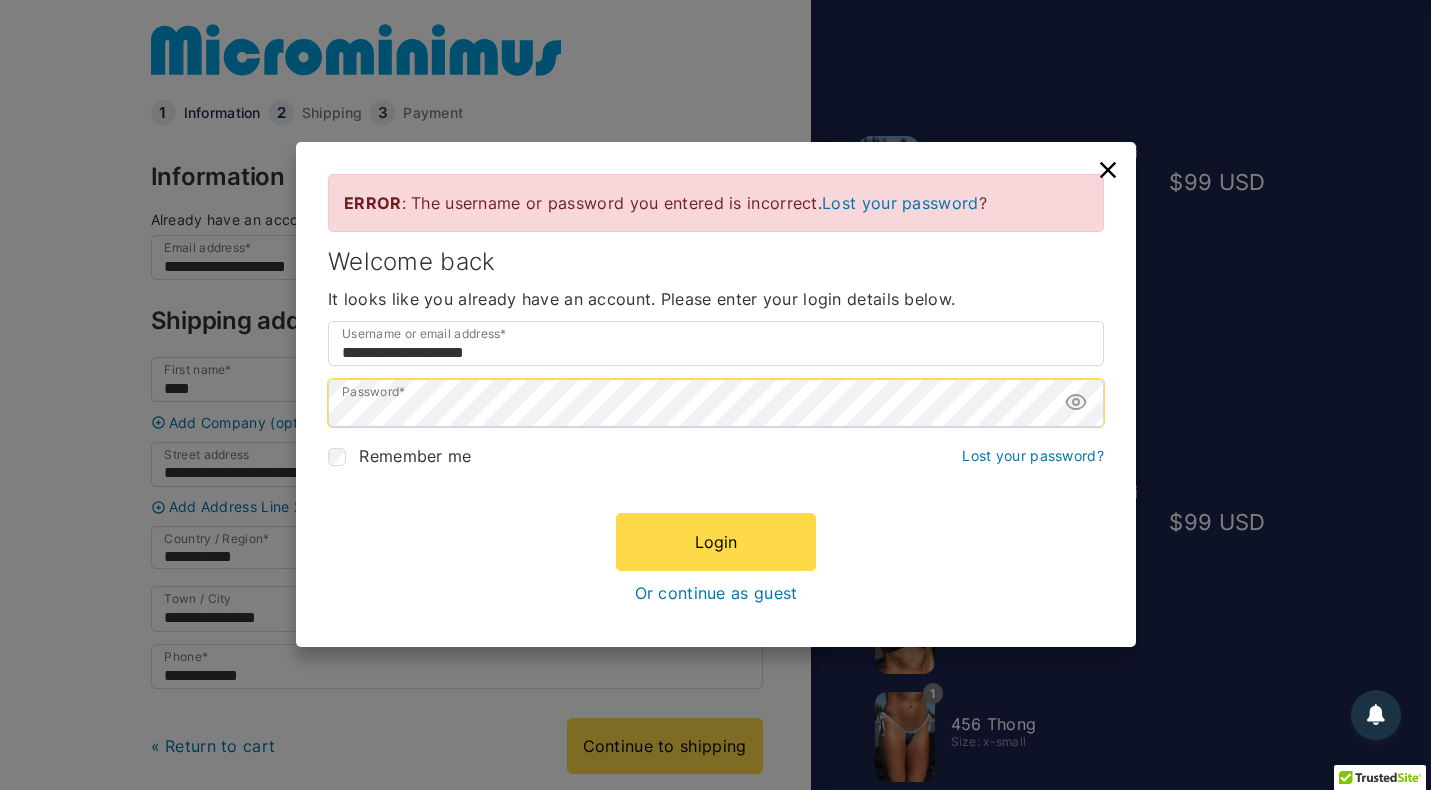 click on "**********" at bounding box center (716, 394) 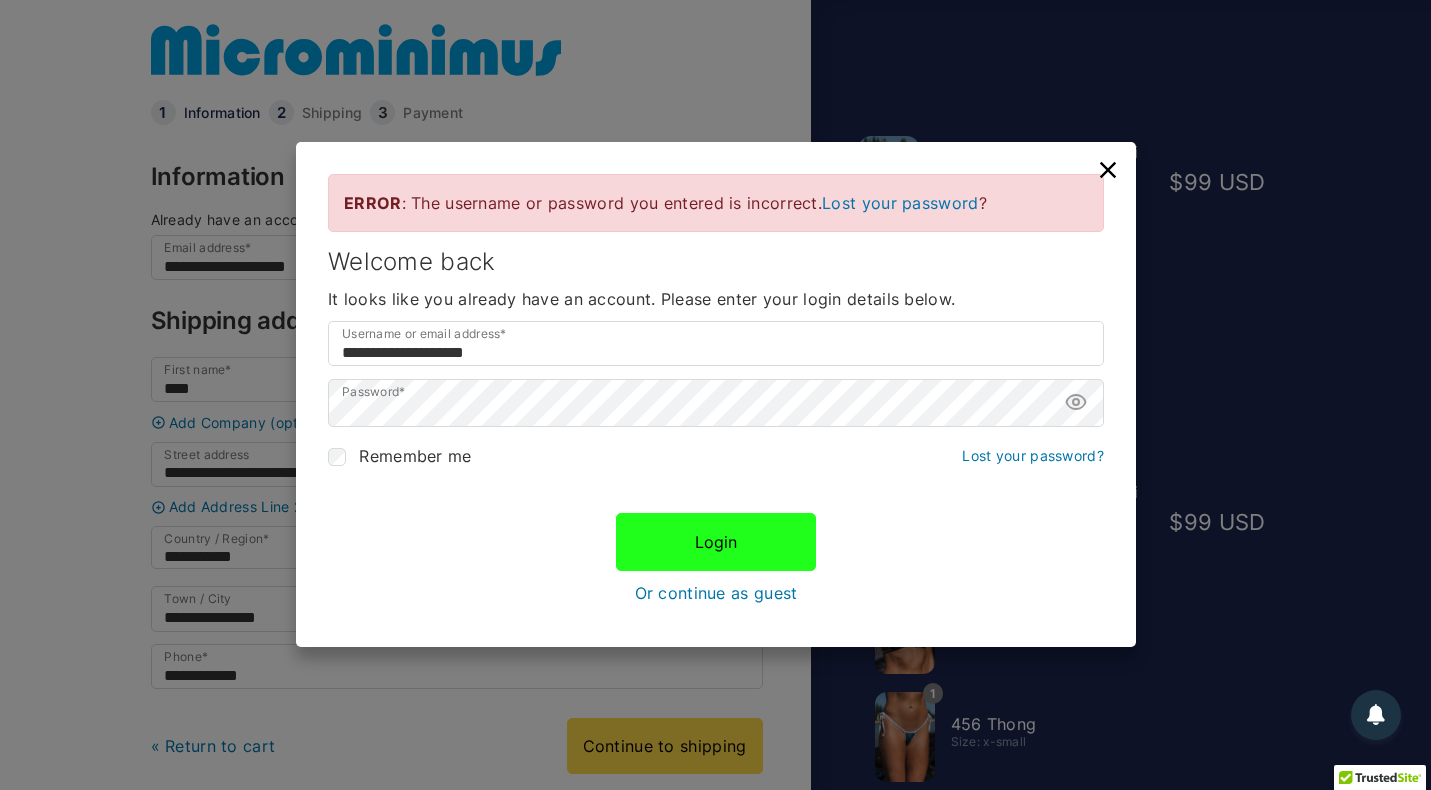 click on "Login" at bounding box center [716, 542] 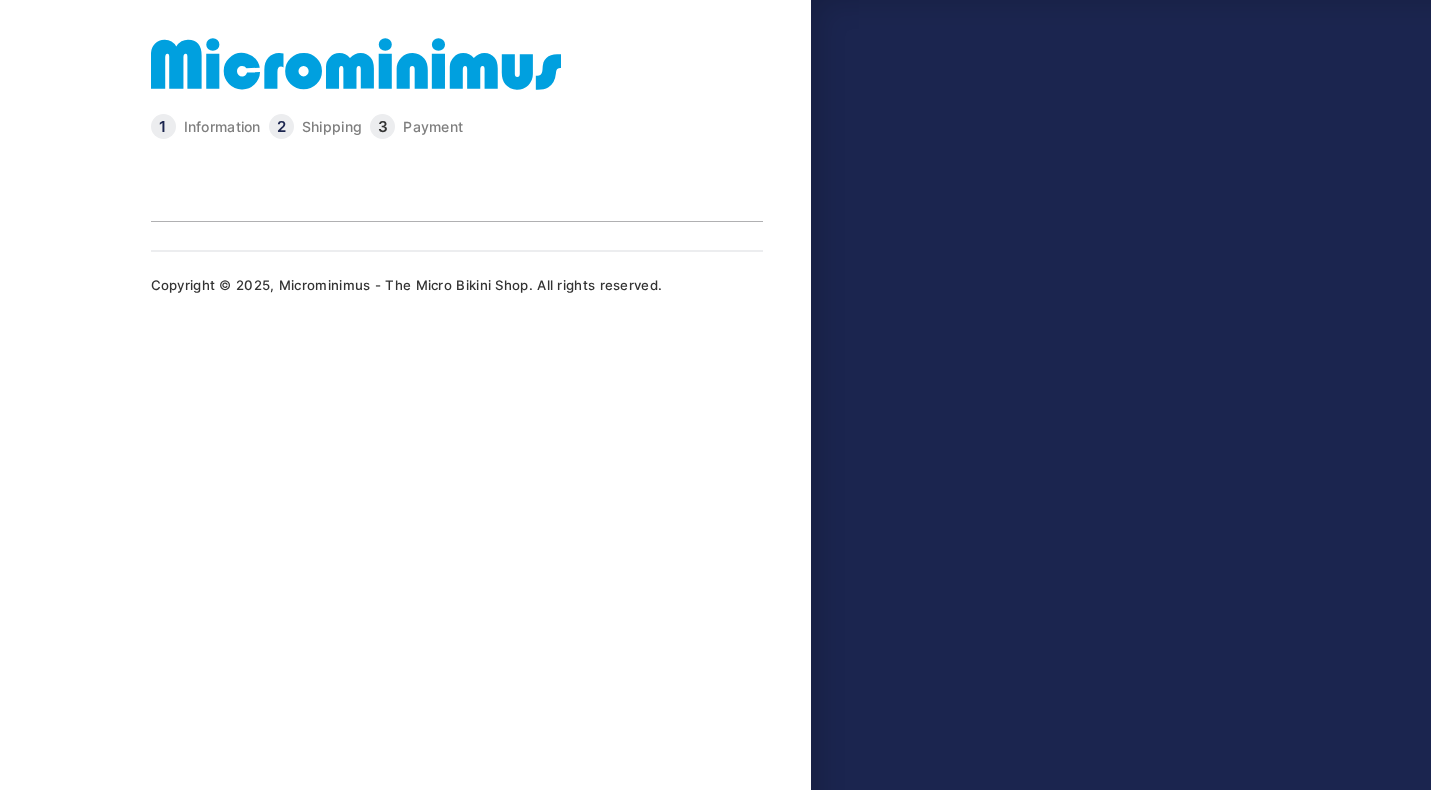 type on "**********" 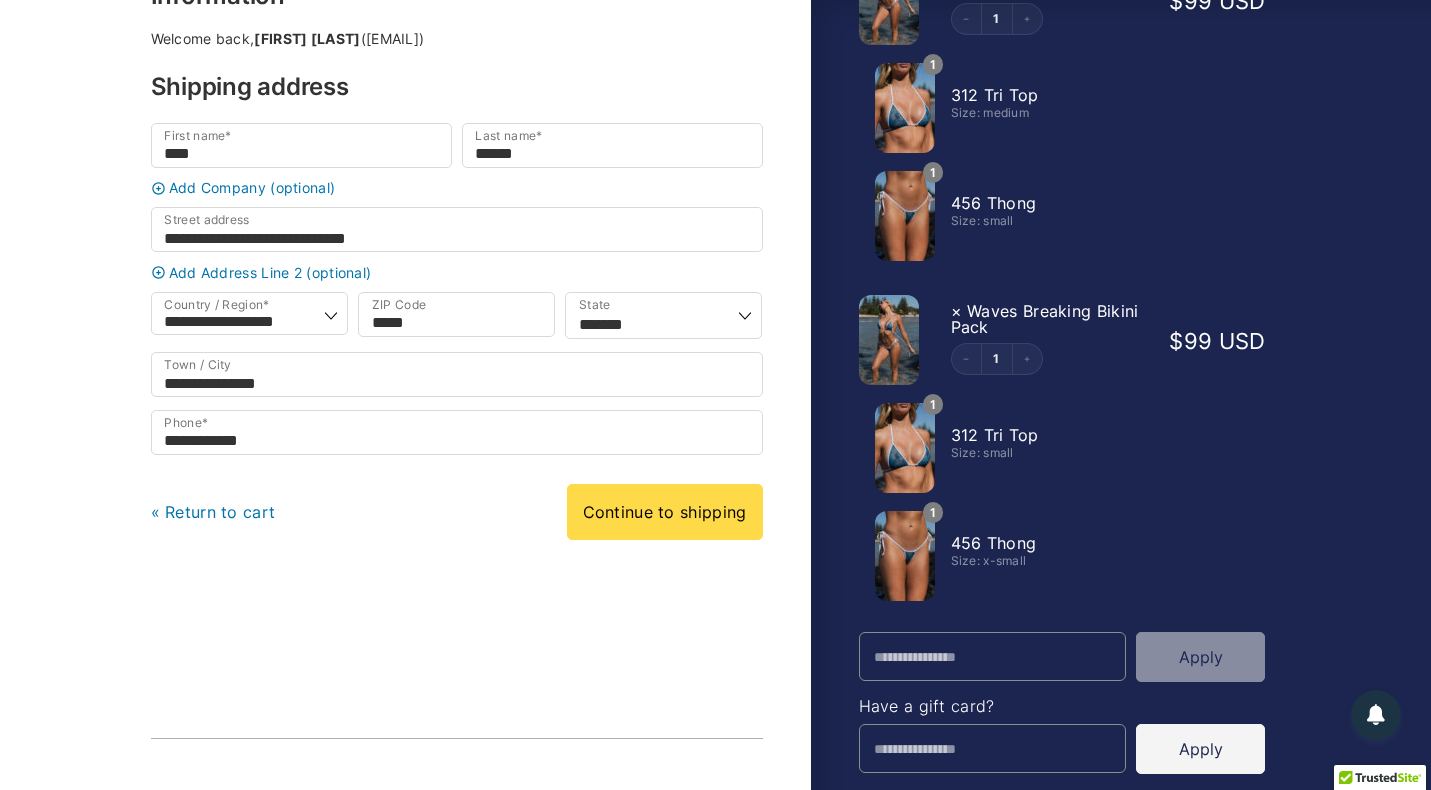 scroll, scrollTop: 215, scrollLeft: 0, axis: vertical 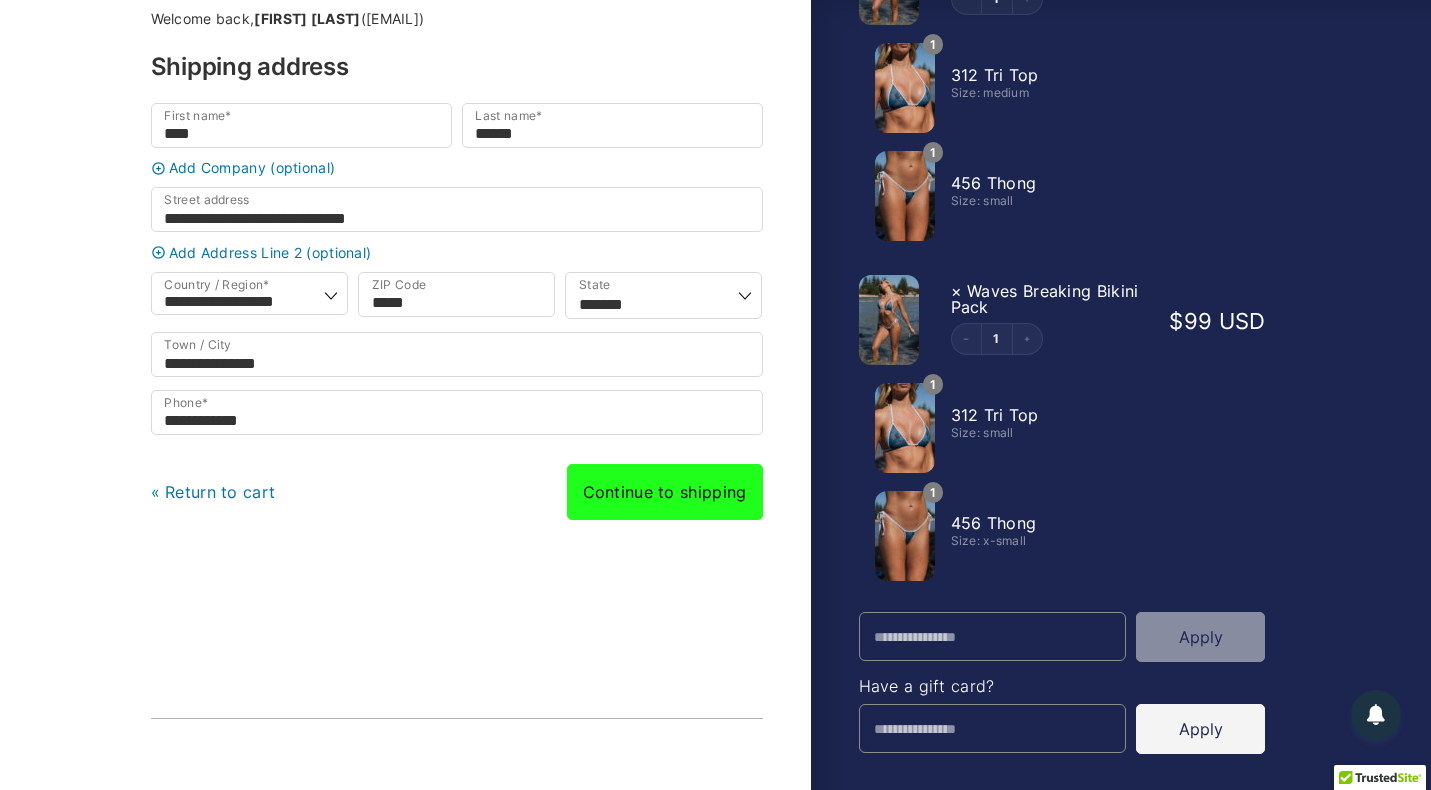 click on "Continue to shipping" at bounding box center [665, 492] 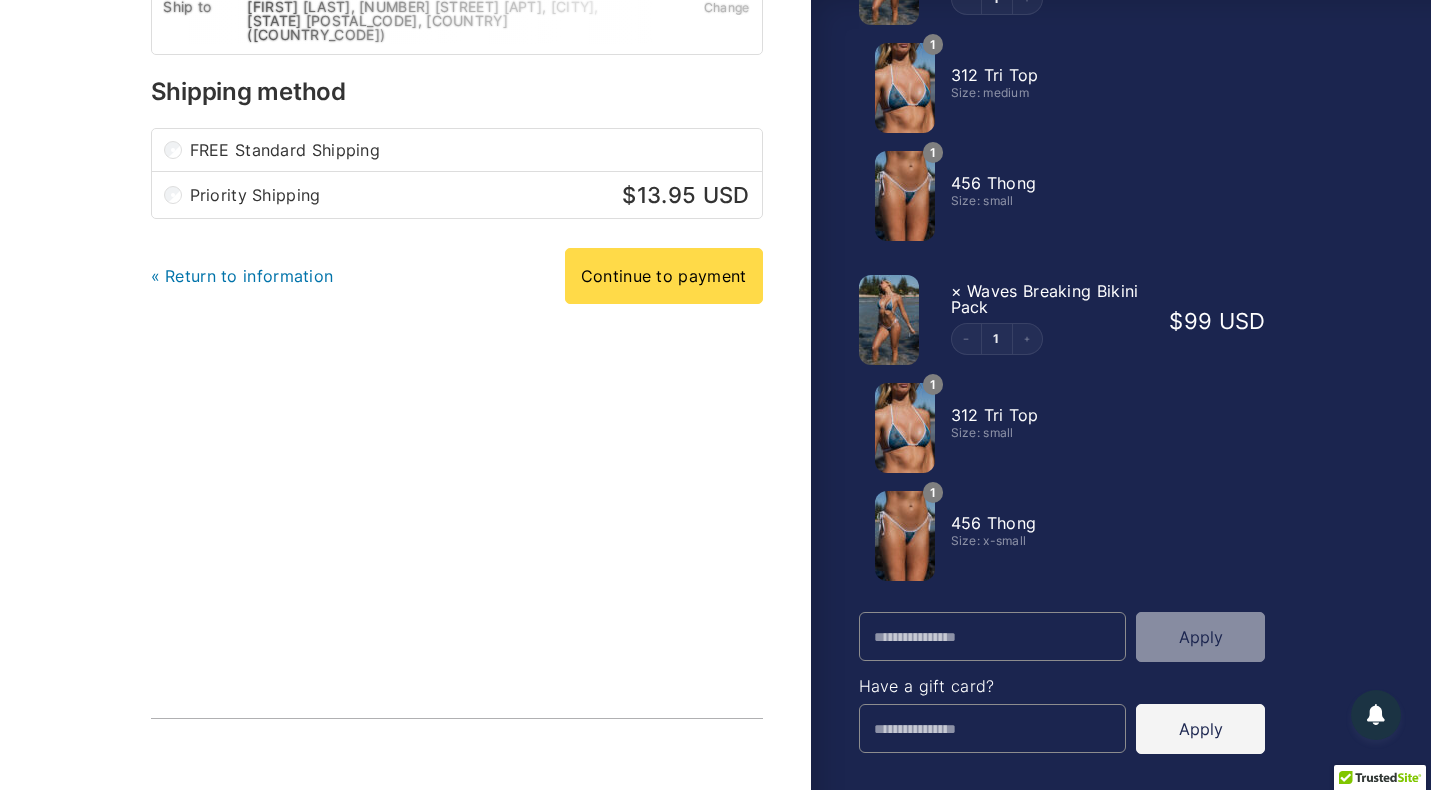scroll, scrollTop: 0, scrollLeft: 0, axis: both 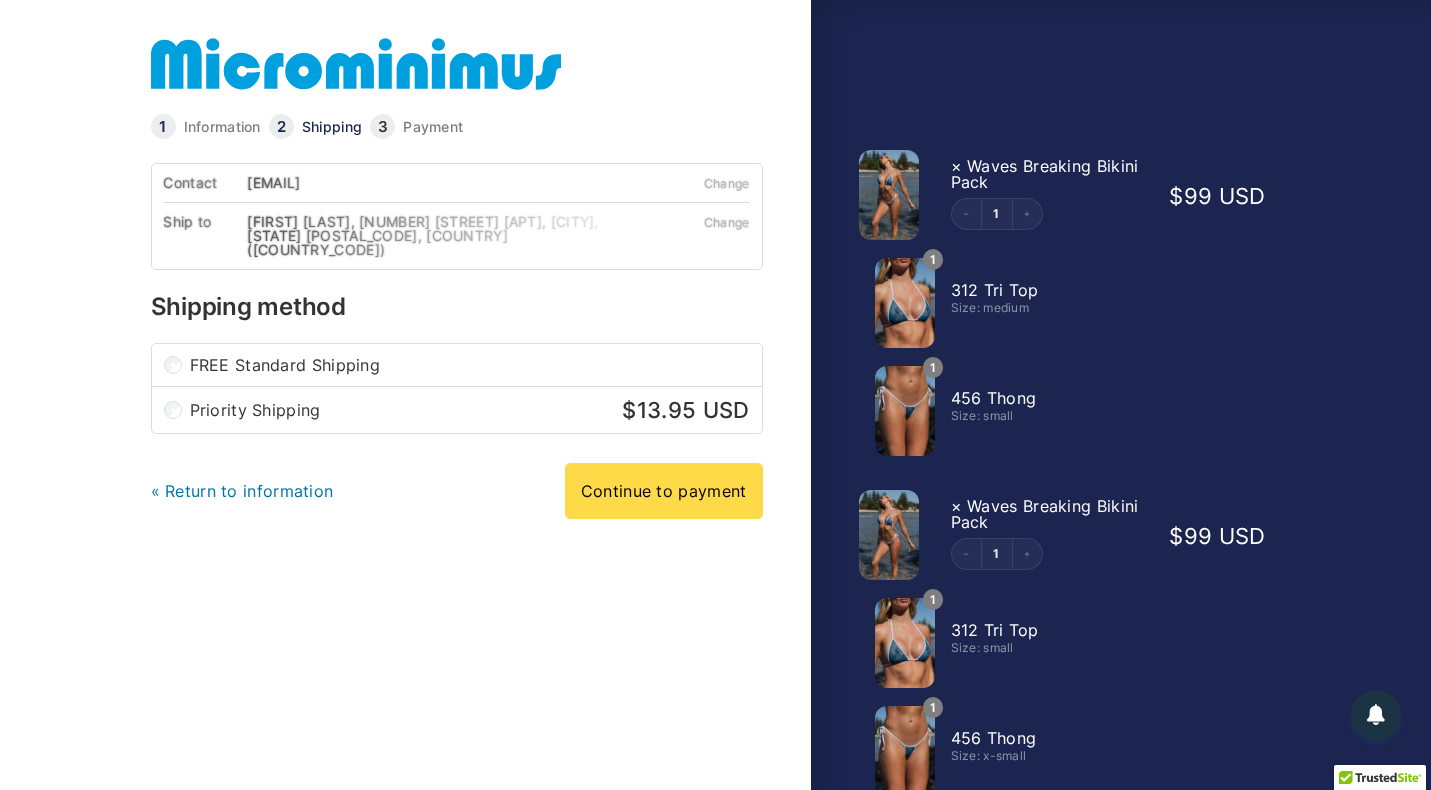 click on "Priority Shipping $ 13.95 USD" at bounding box center (470, 410) 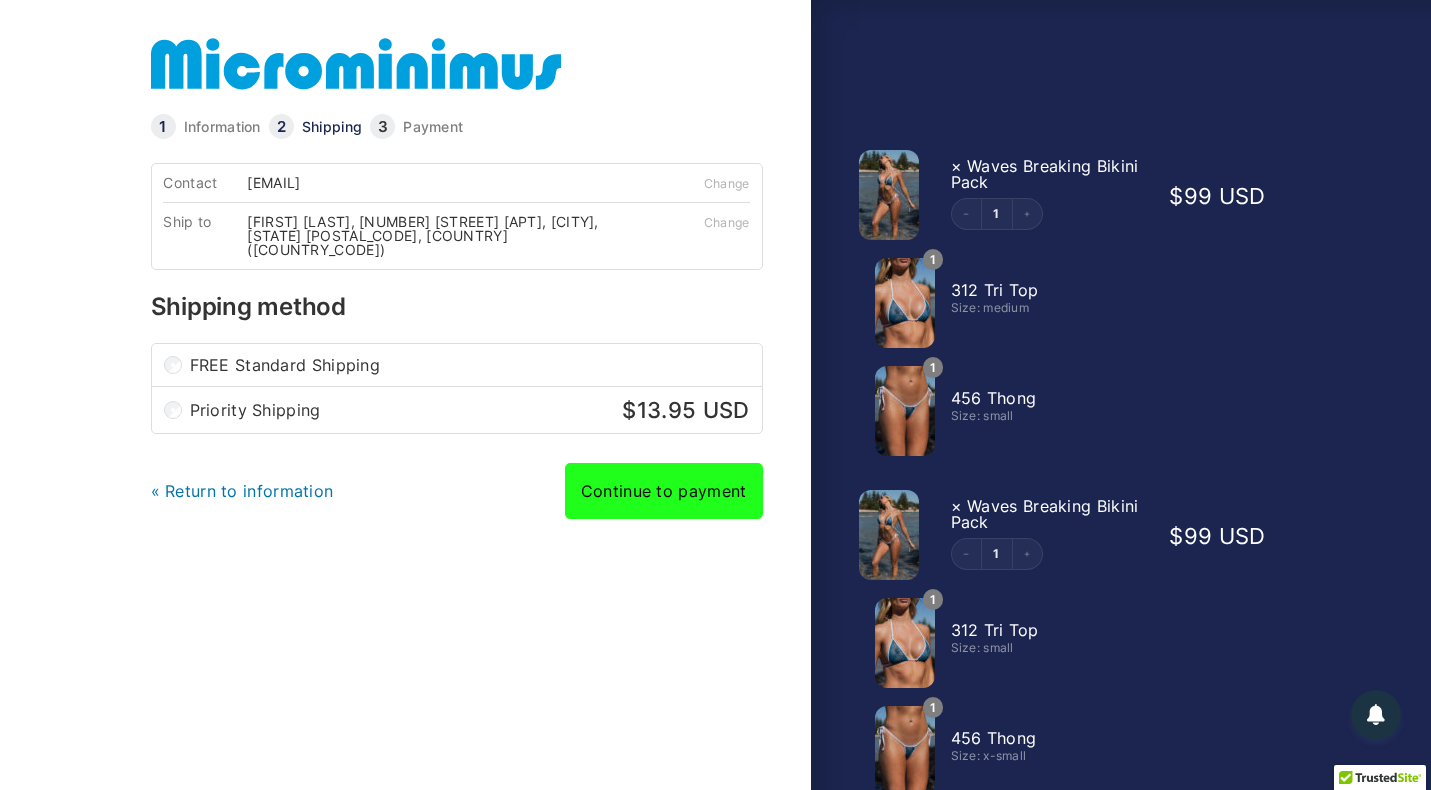 click on "Continue to payment" at bounding box center (664, 491) 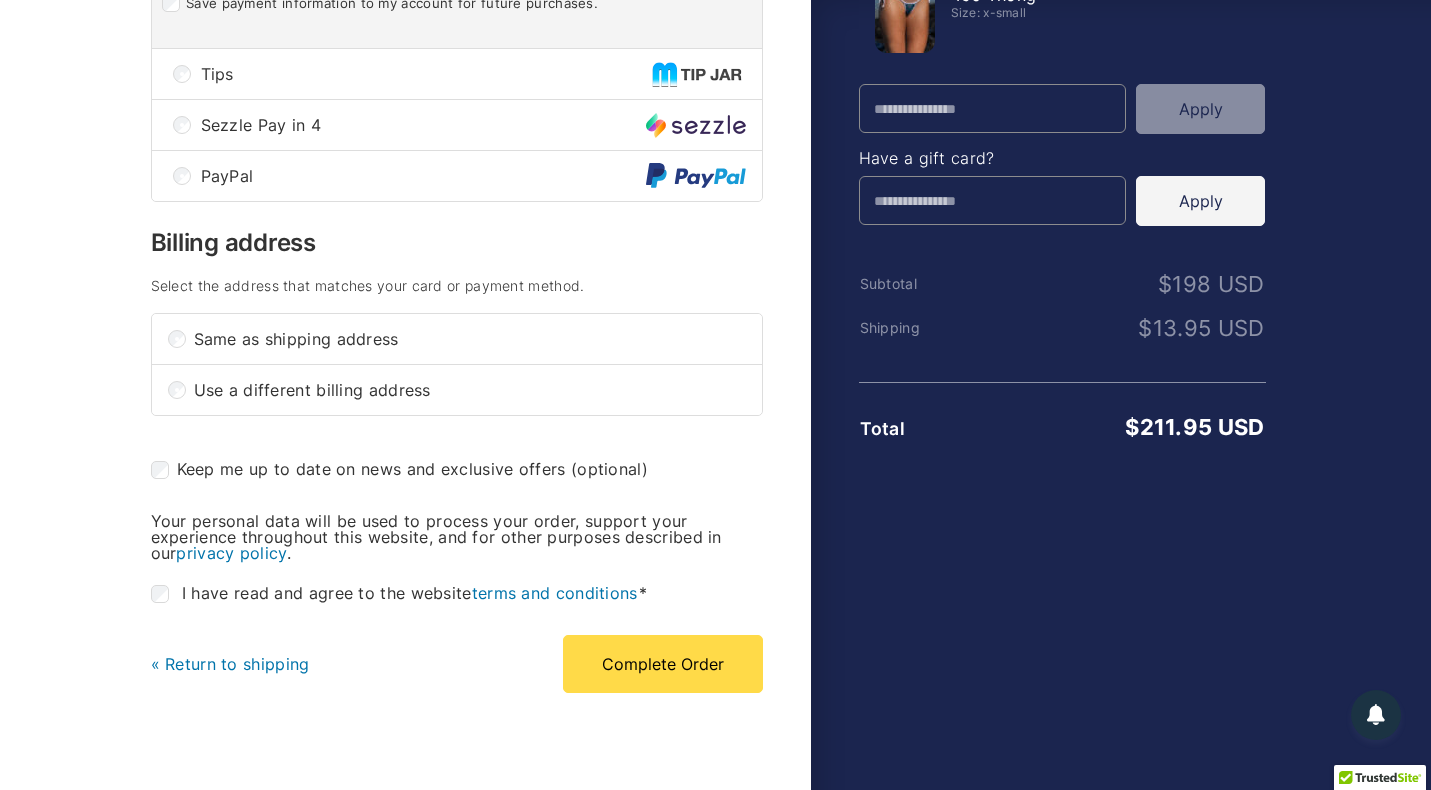 scroll, scrollTop: 744, scrollLeft: 0, axis: vertical 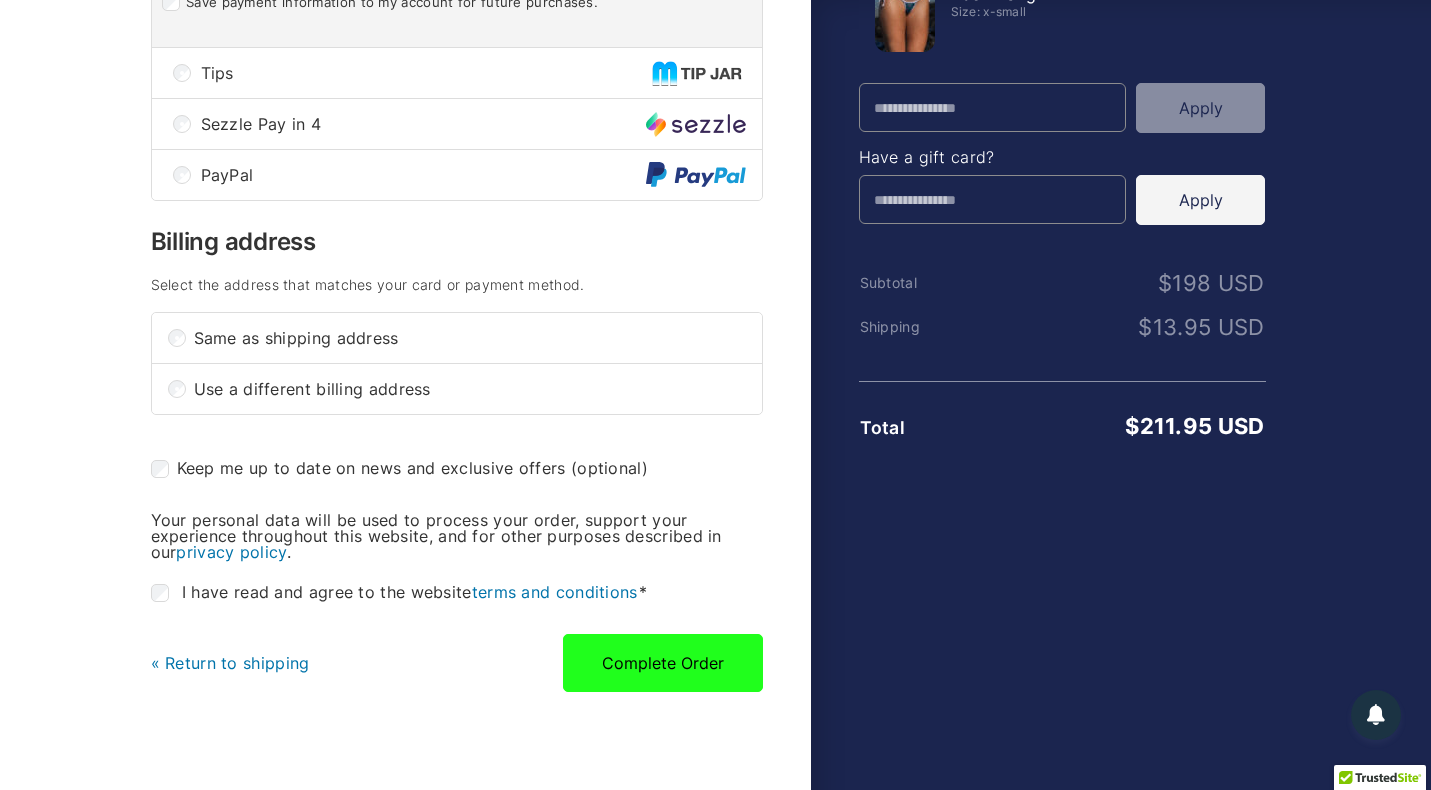 click on "Complete Order" at bounding box center (663, 663) 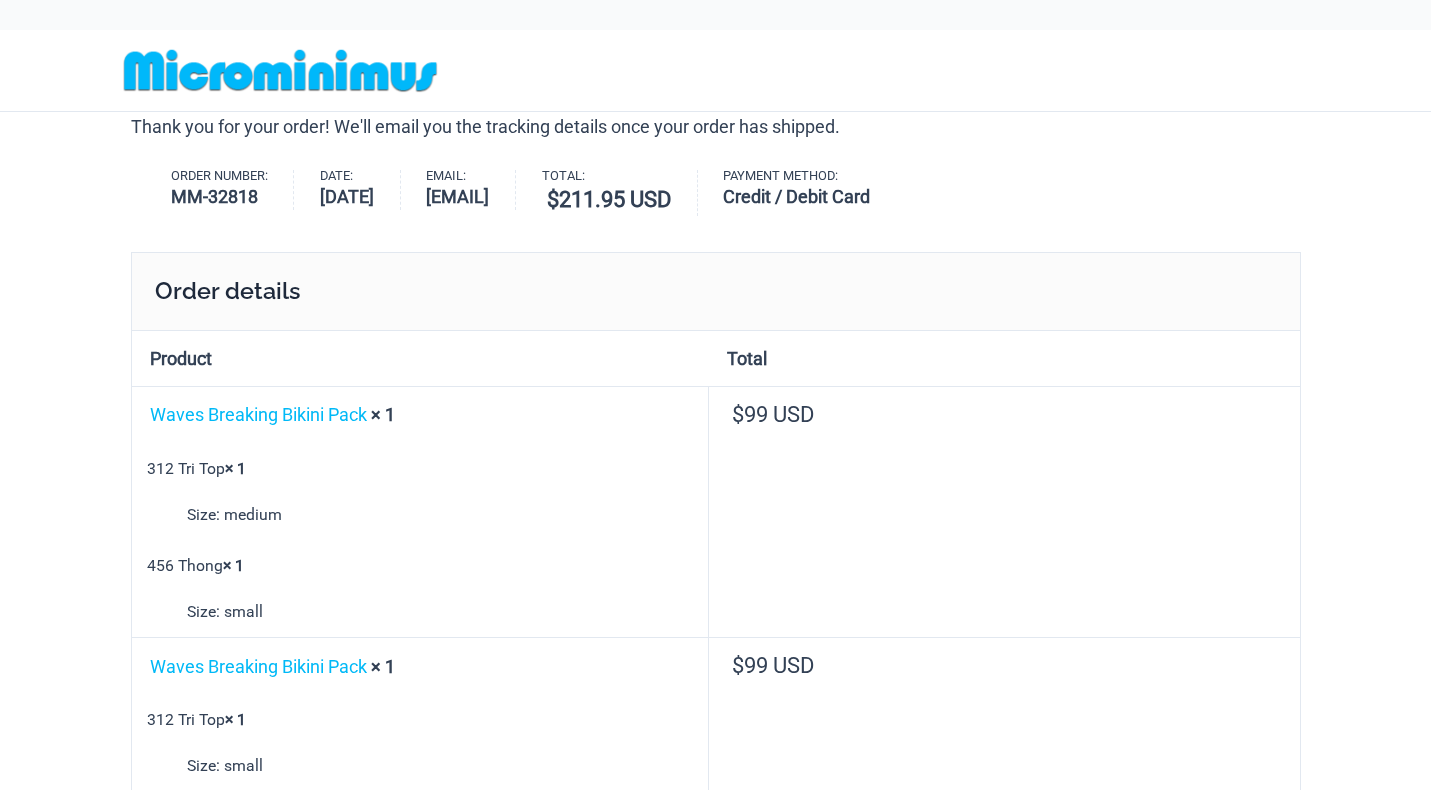 scroll, scrollTop: 0, scrollLeft: 0, axis: both 